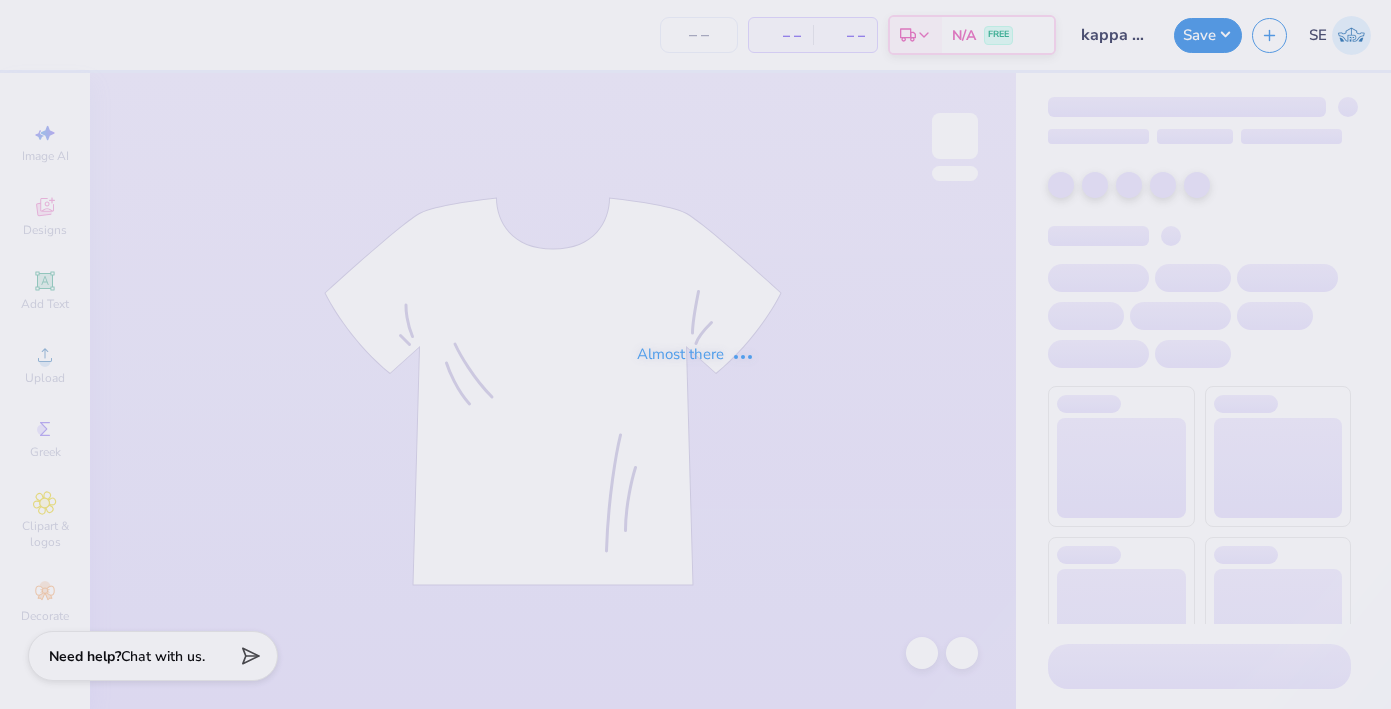 scroll, scrollTop: 0, scrollLeft: 0, axis: both 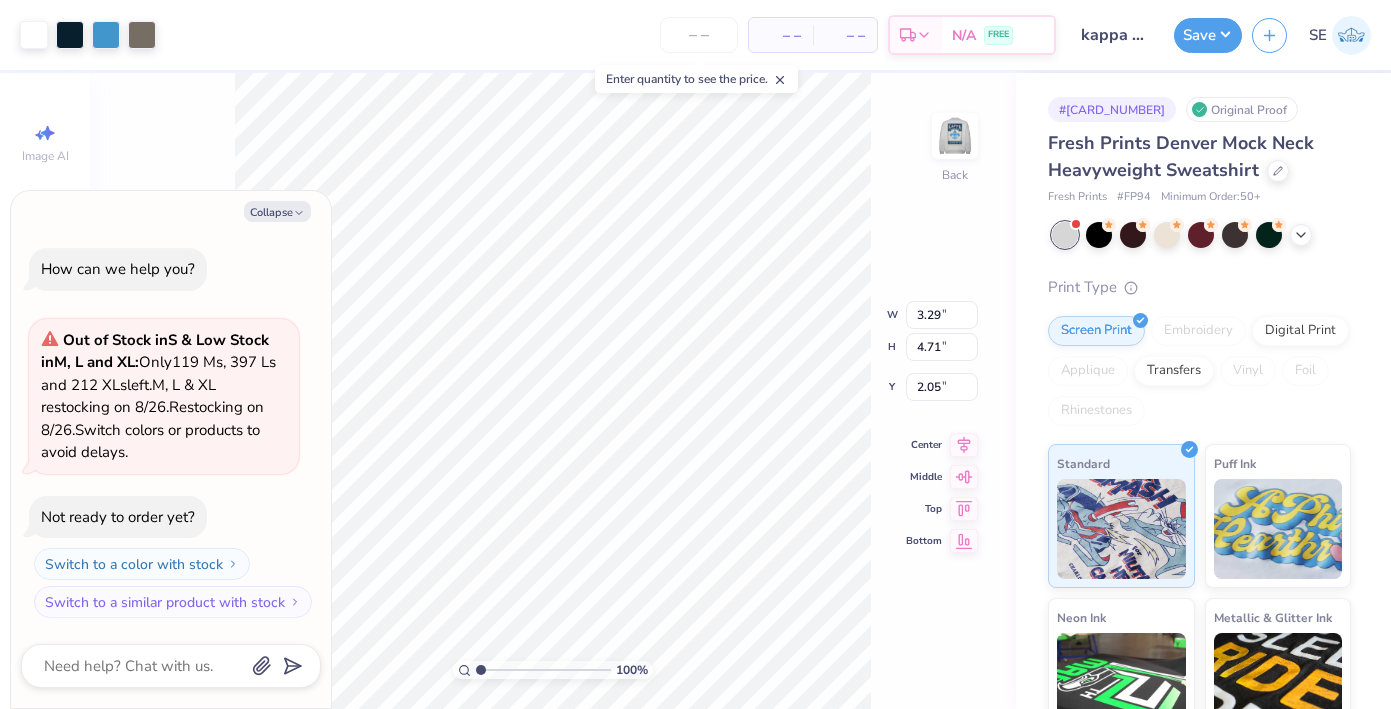 type on "x" 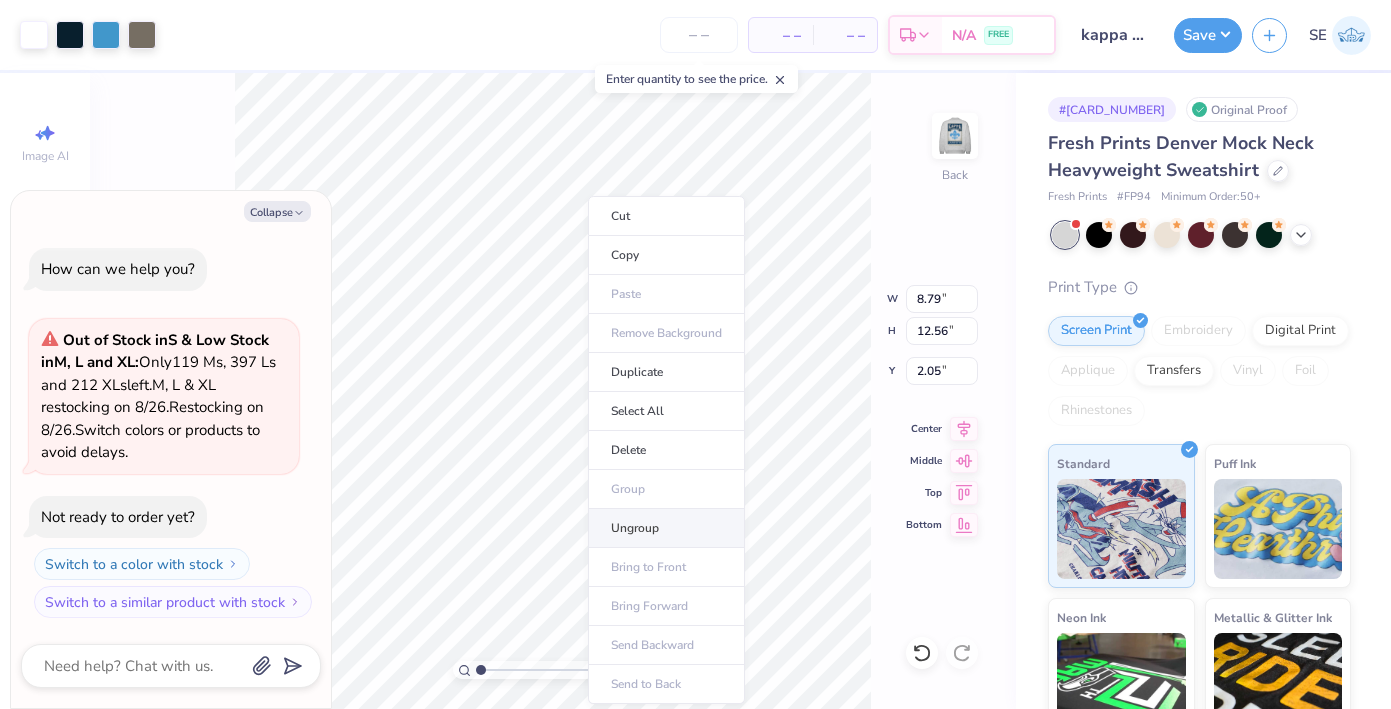 click on "Ungroup" at bounding box center (666, 528) 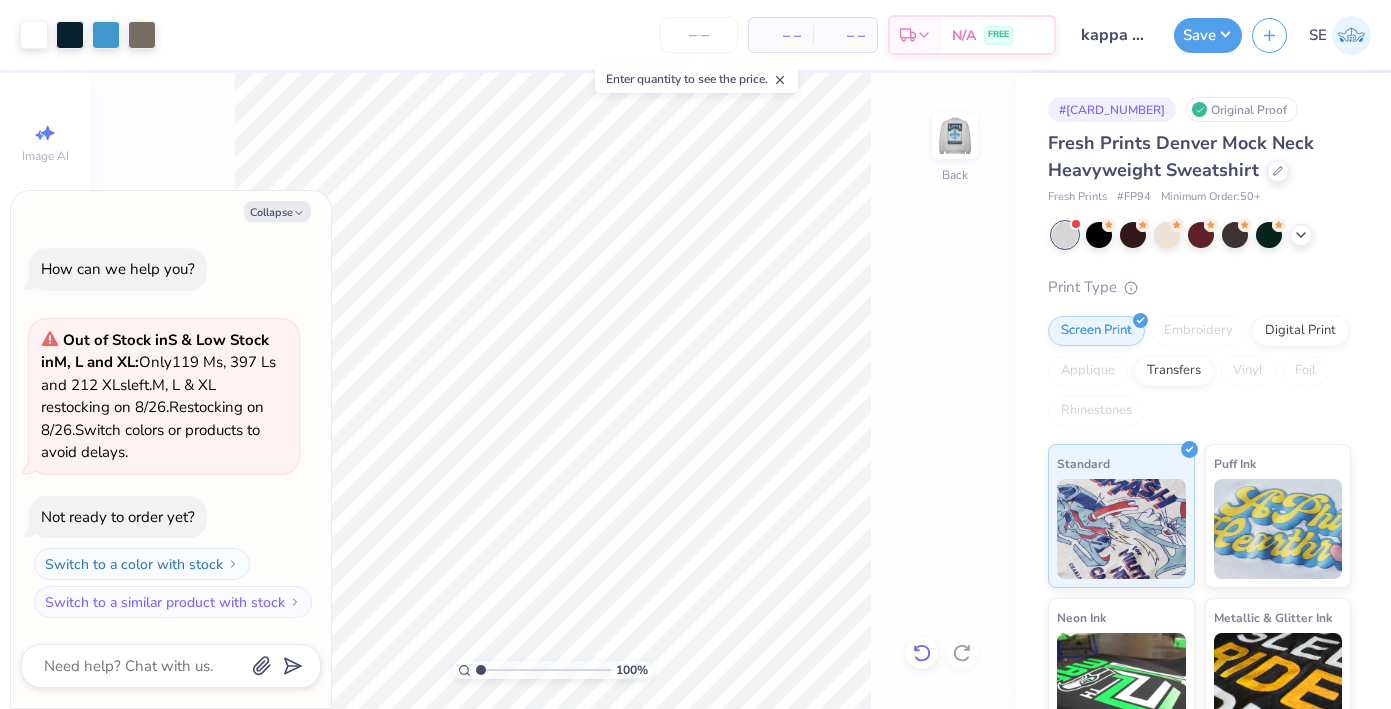 click 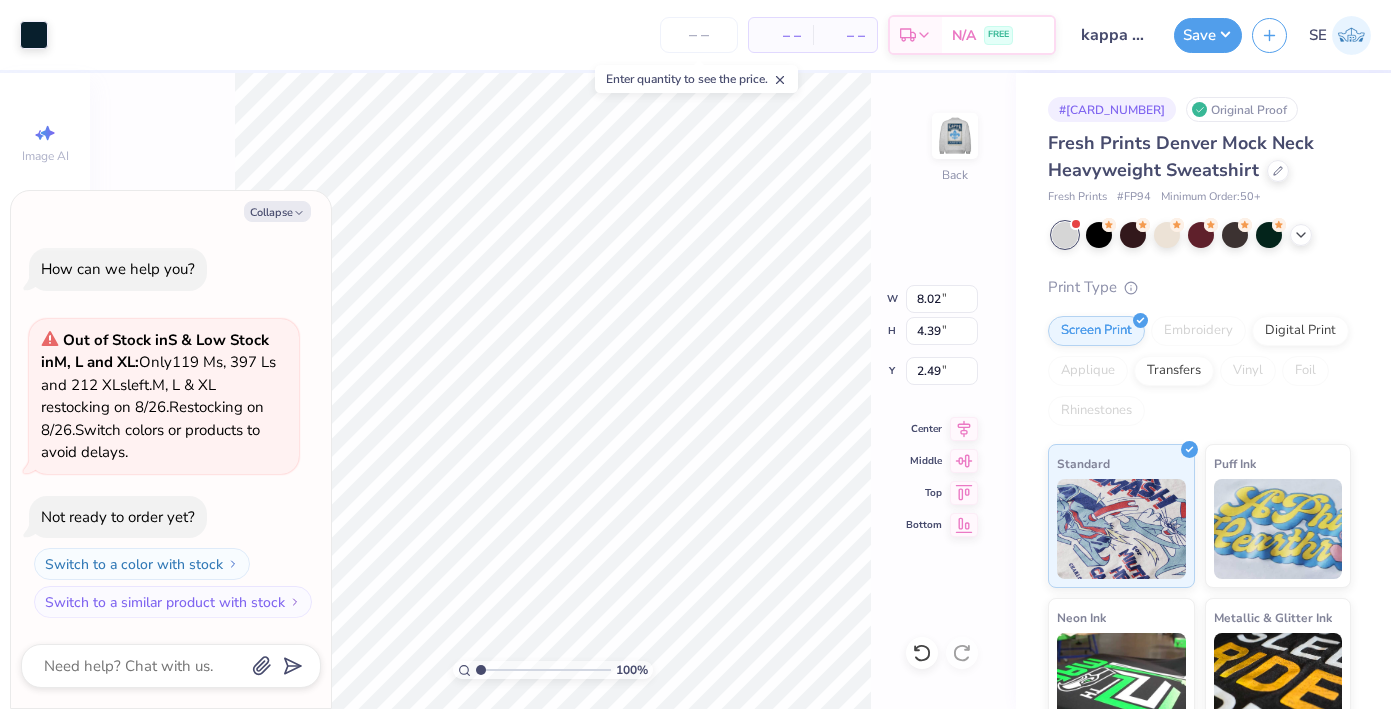 type on "x" 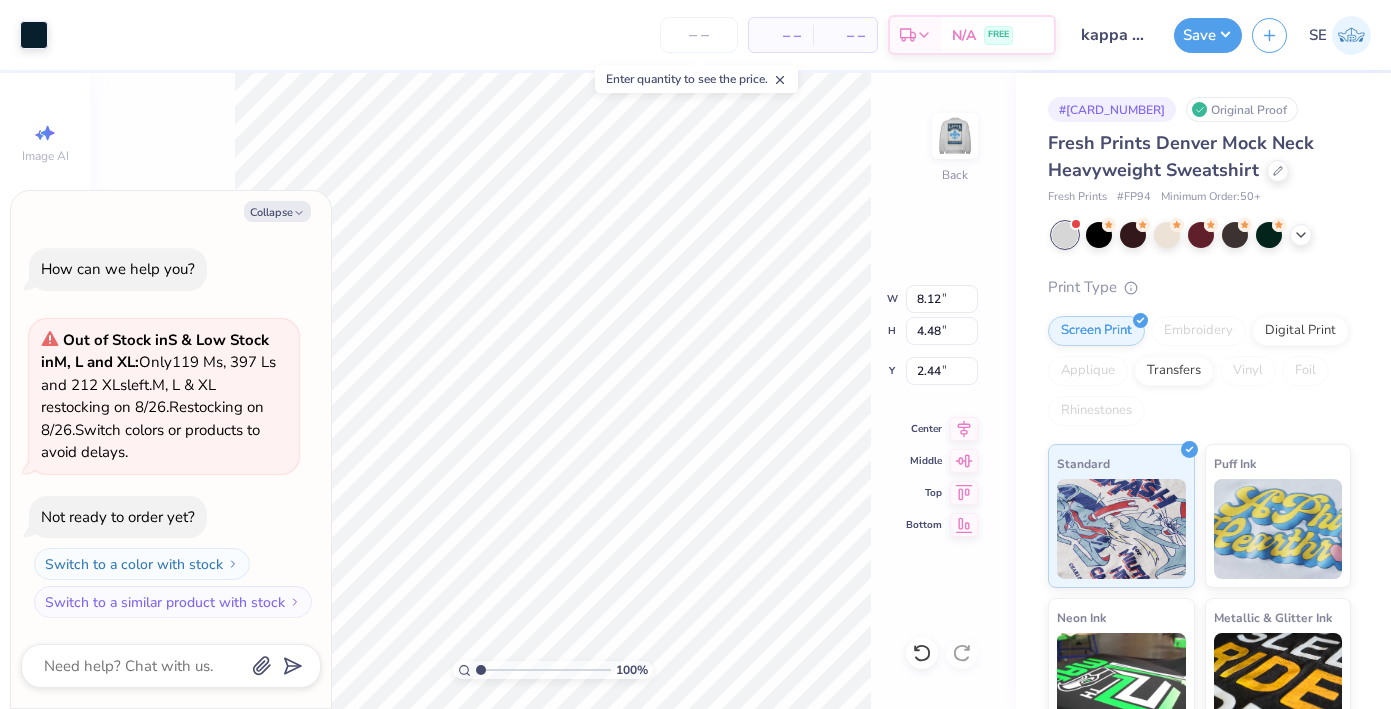 type on "x" 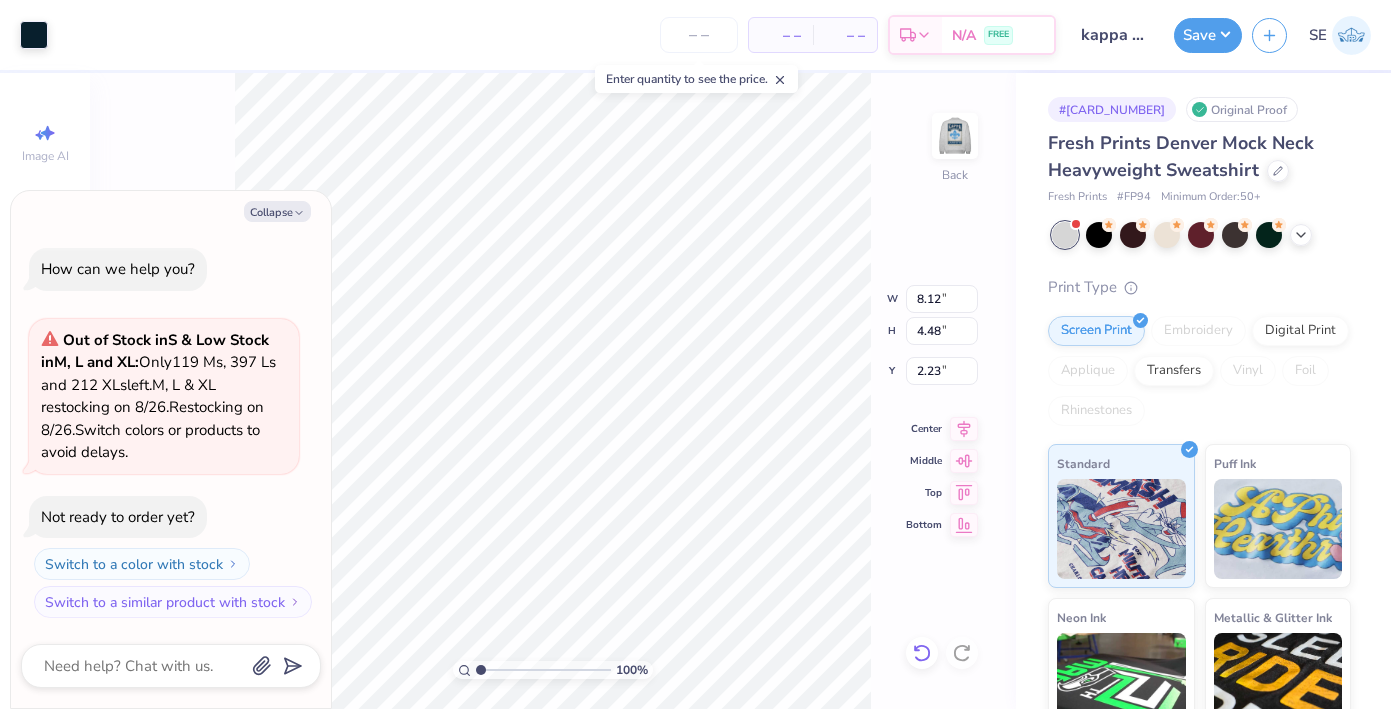 click 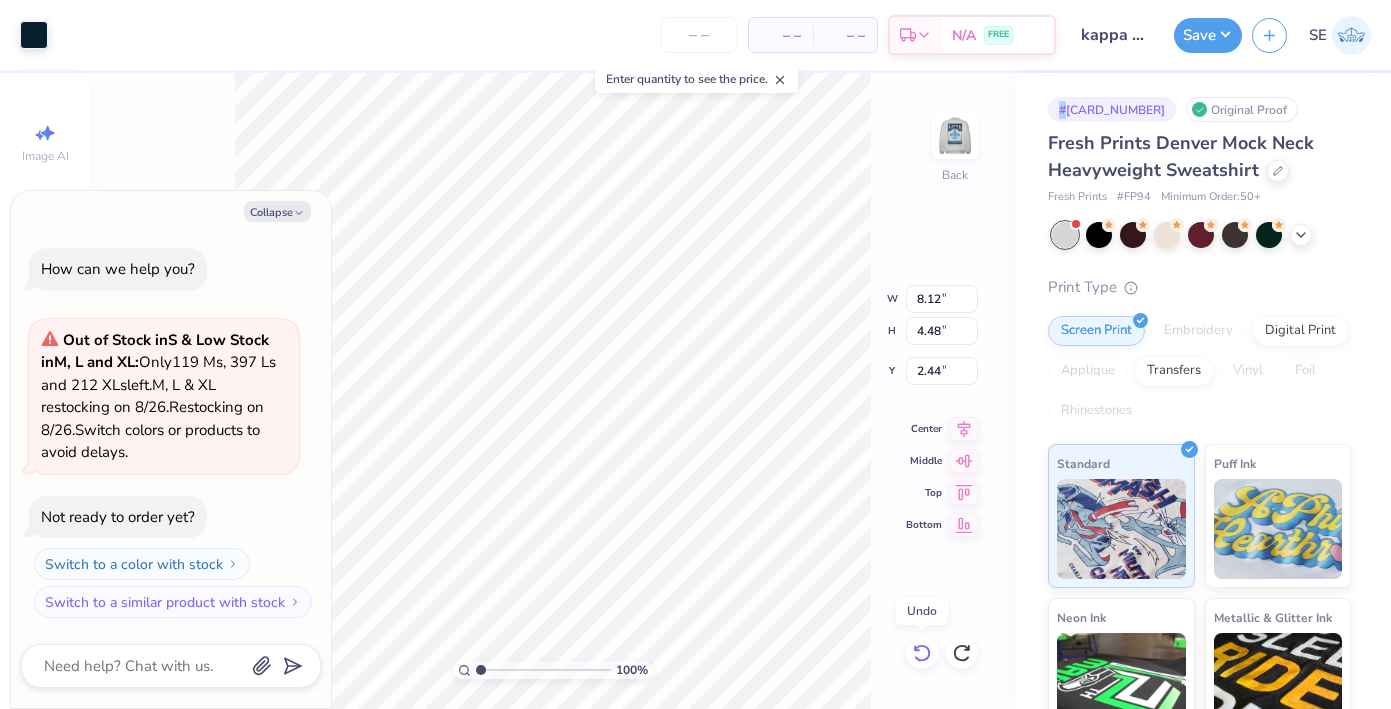 click 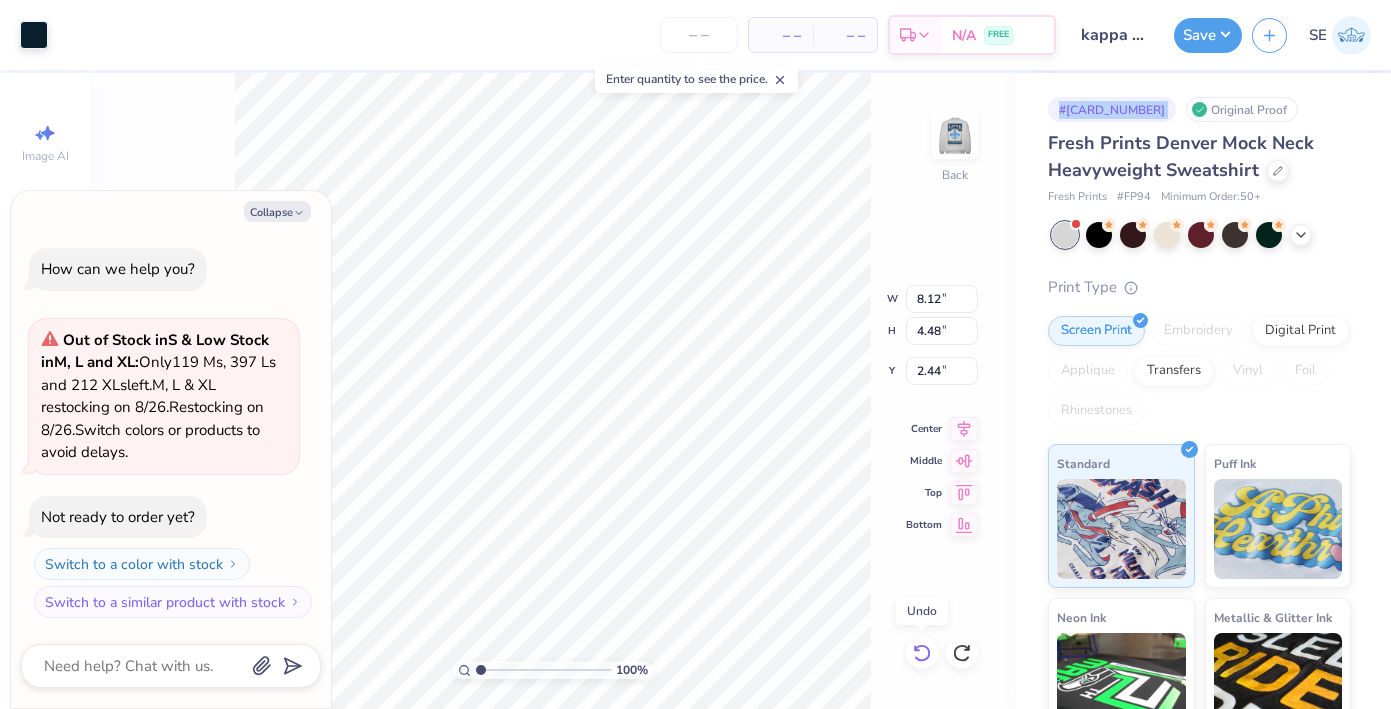 click 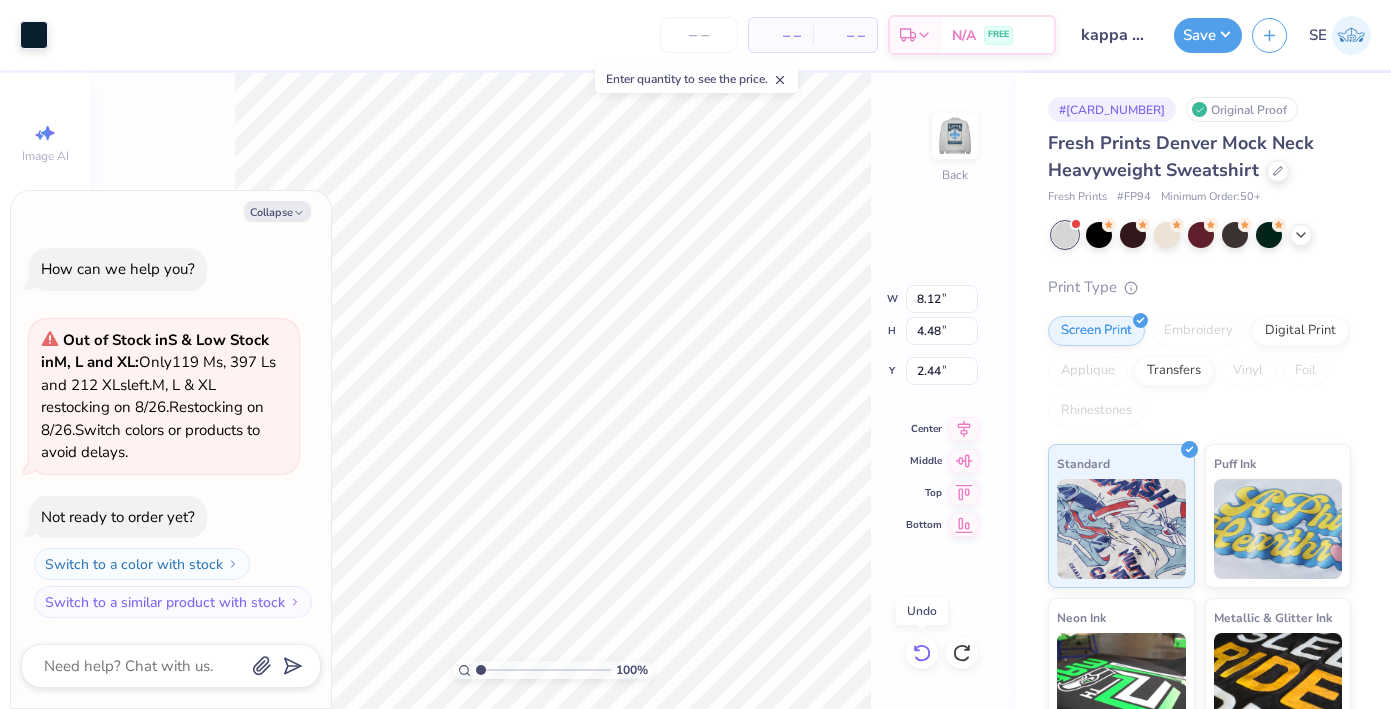 click 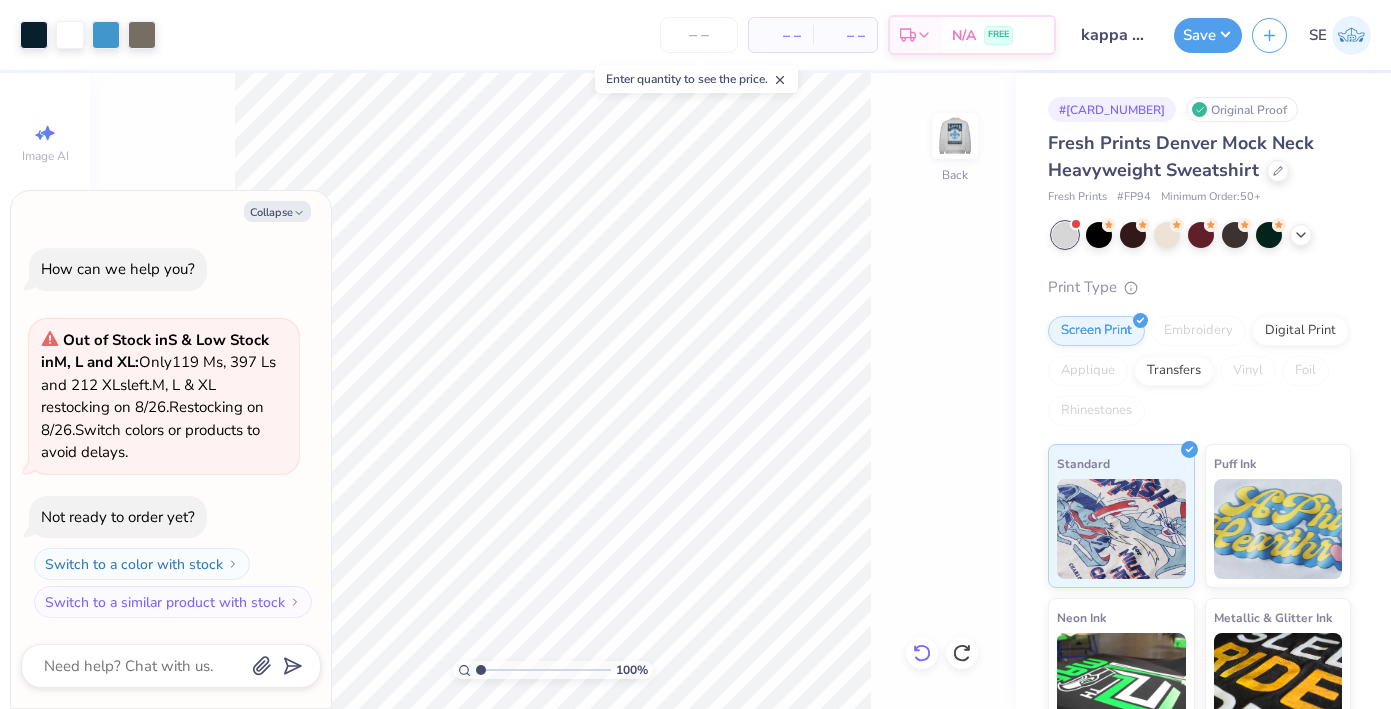 click at bounding box center [922, 653] 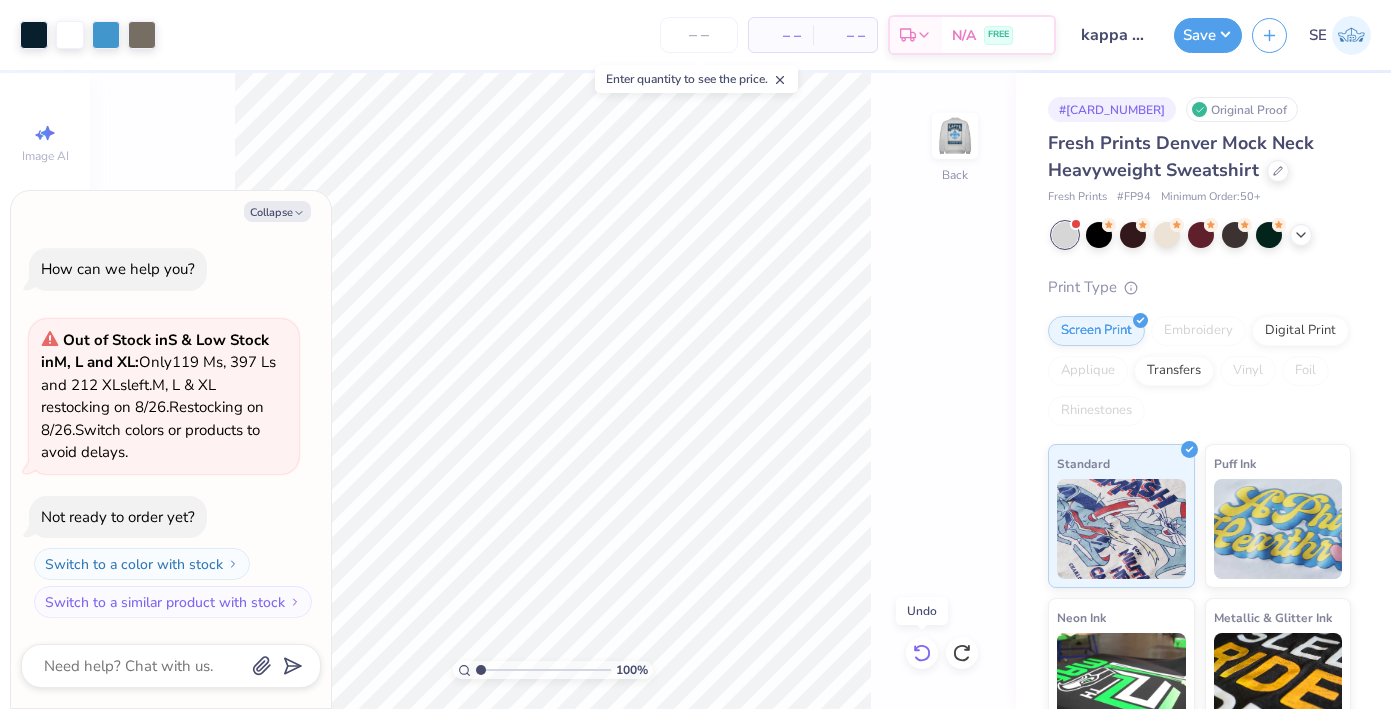 click 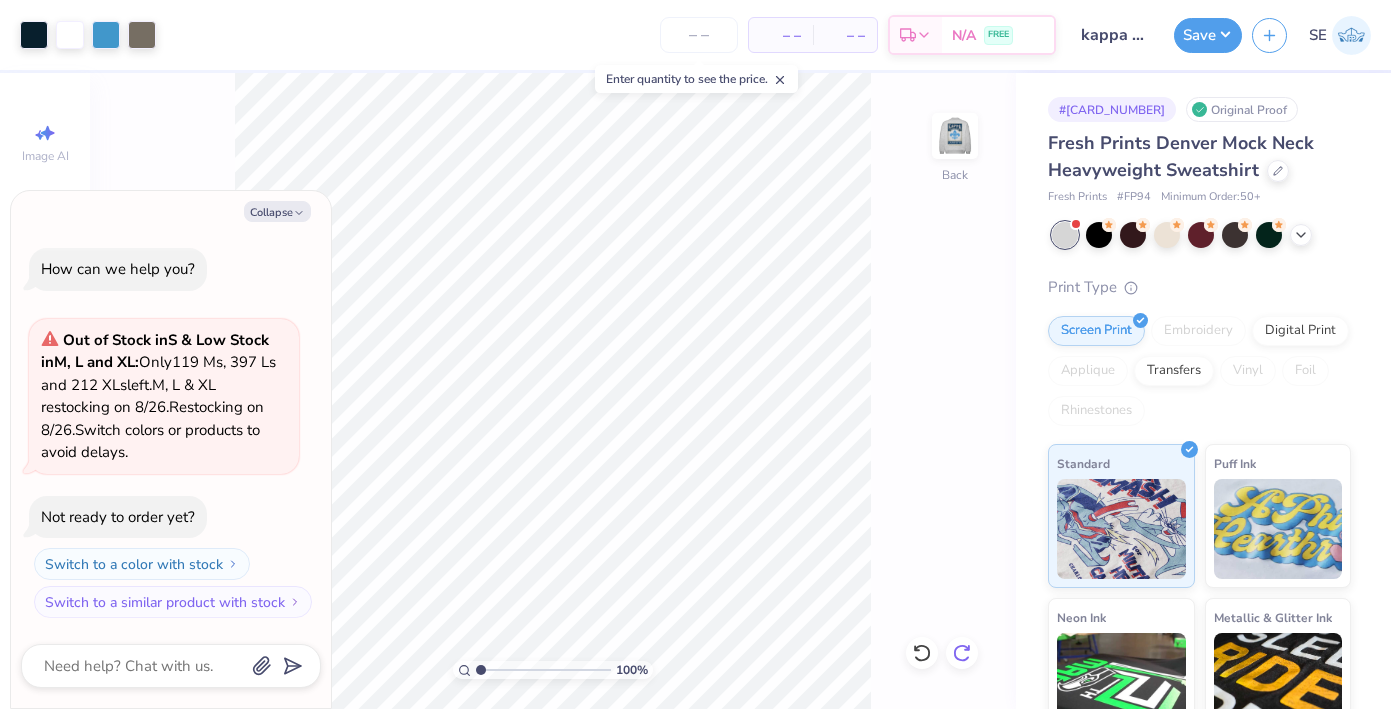 click 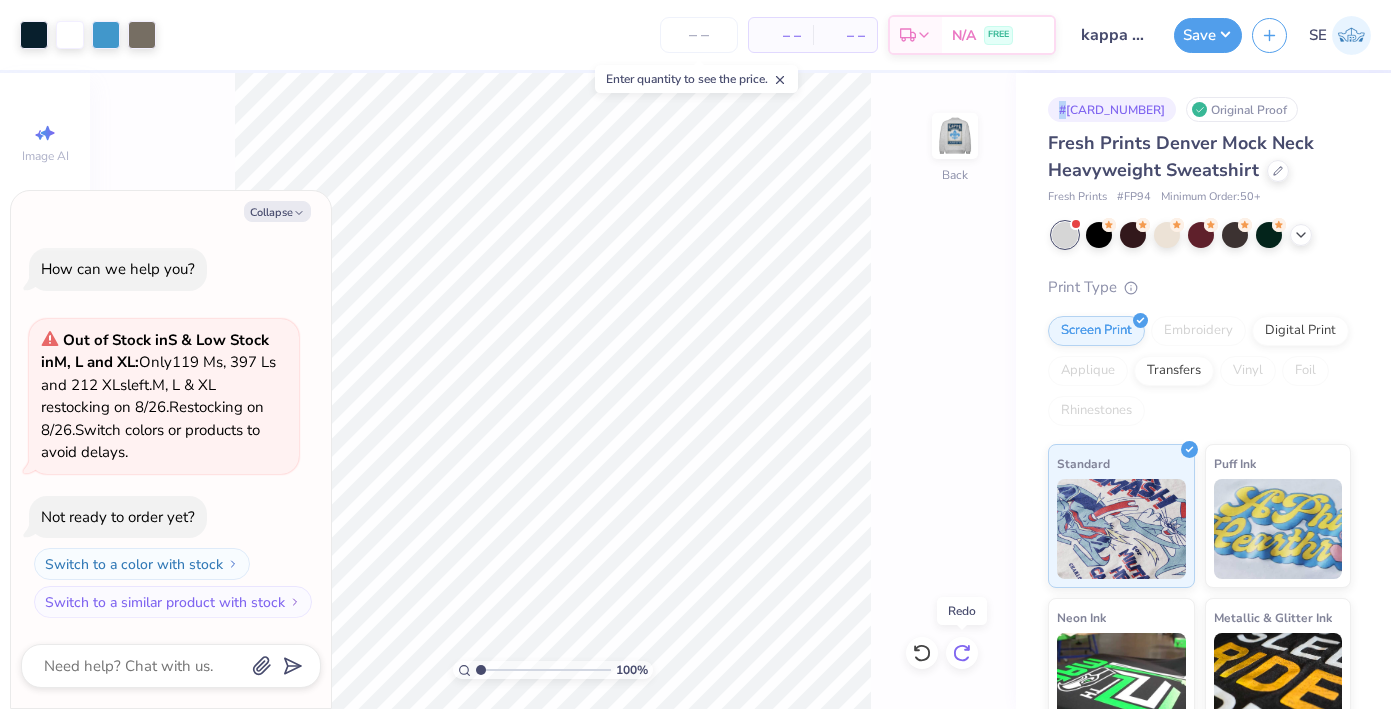 click 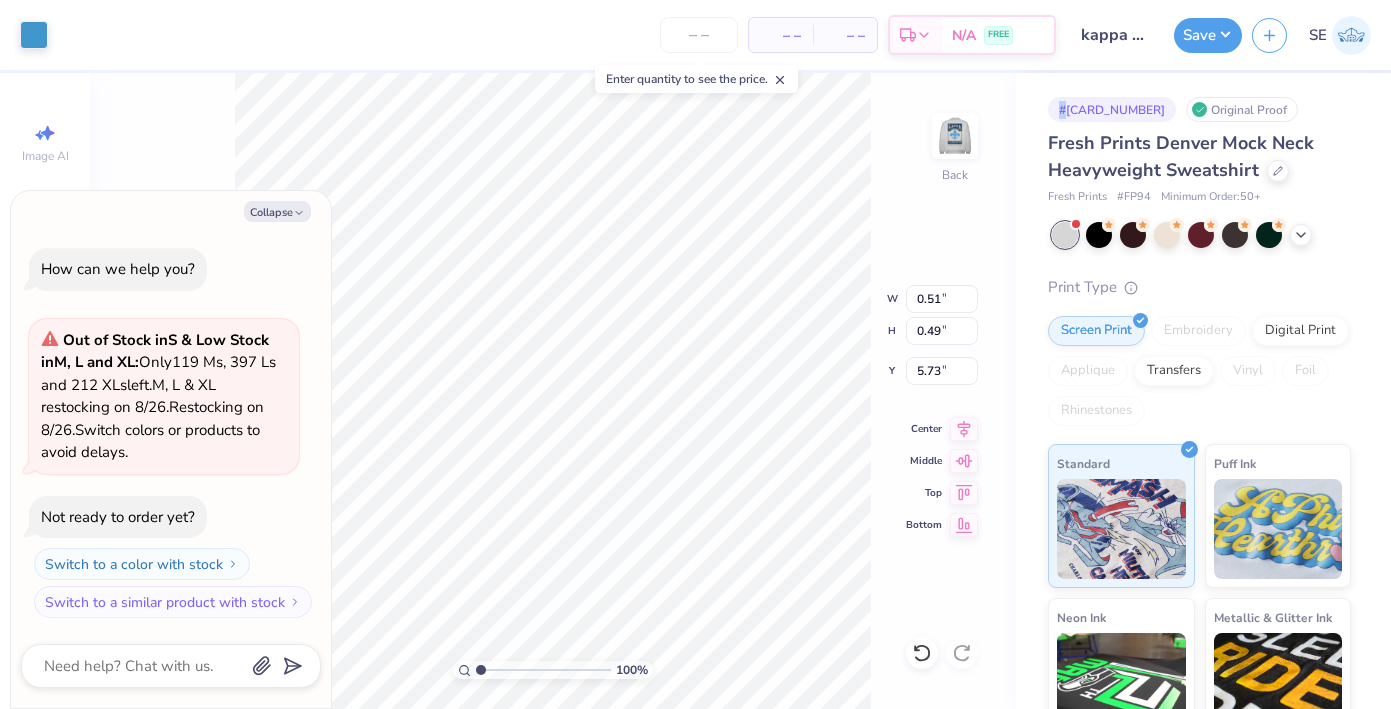 type on "x" 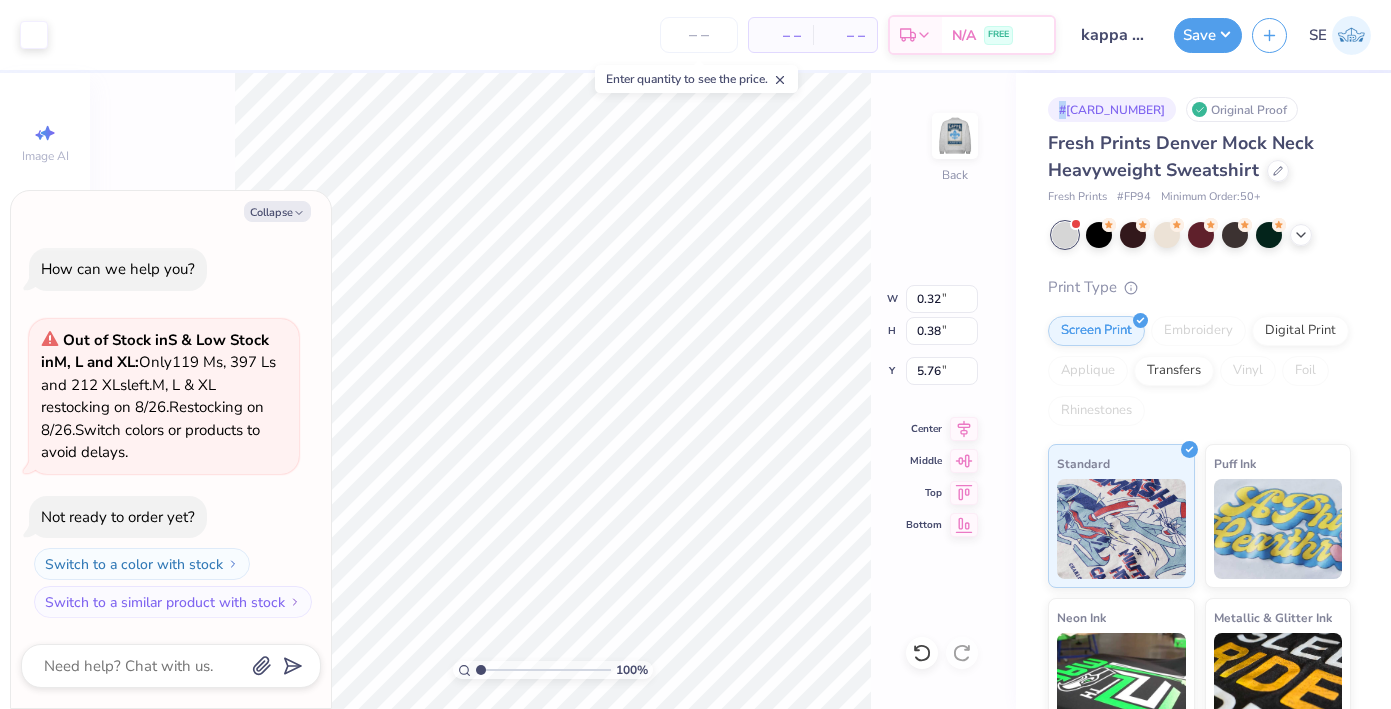 type on "x" 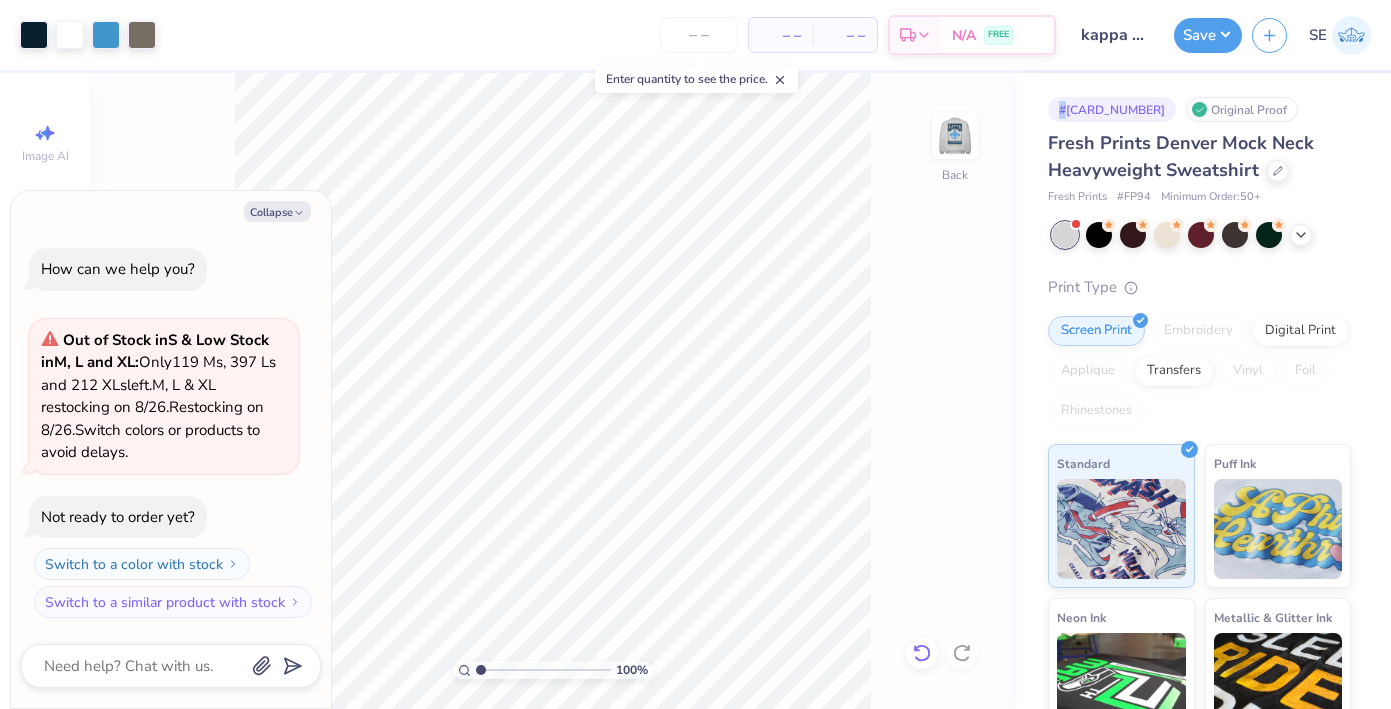click 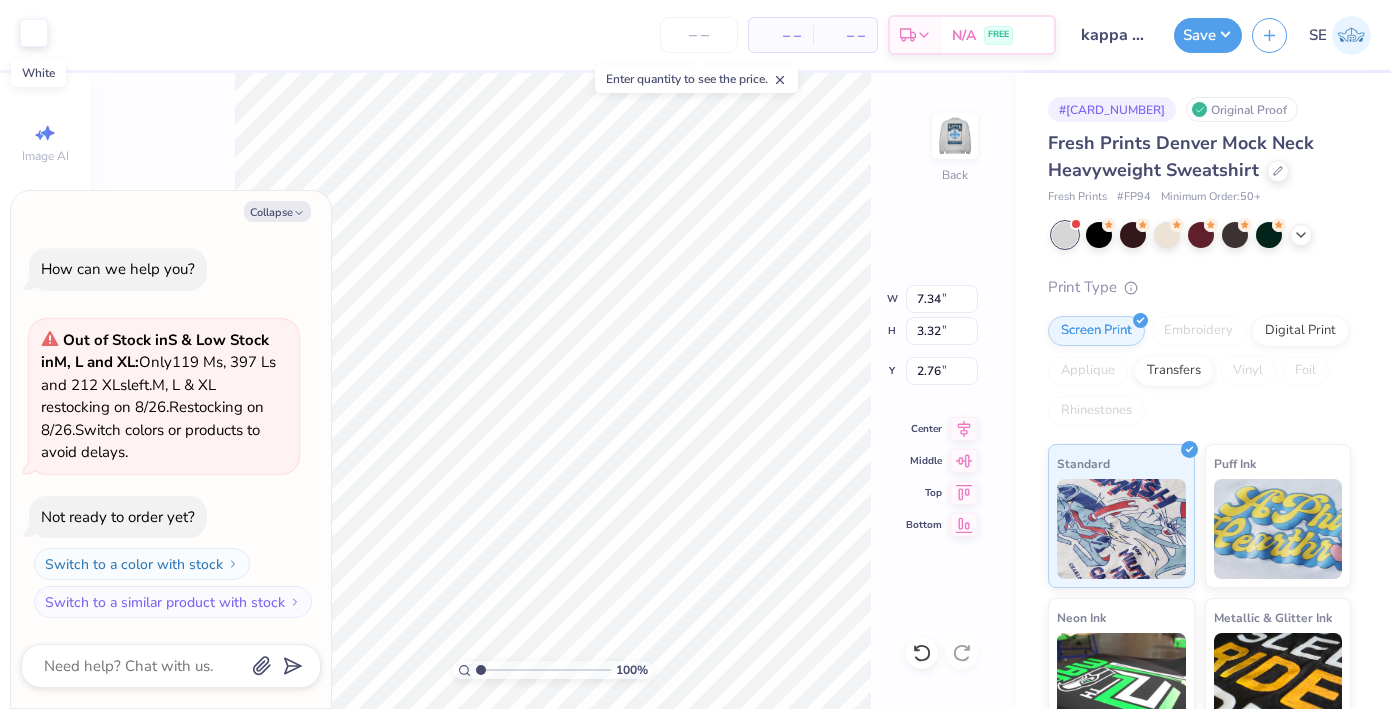 click at bounding box center [34, 33] 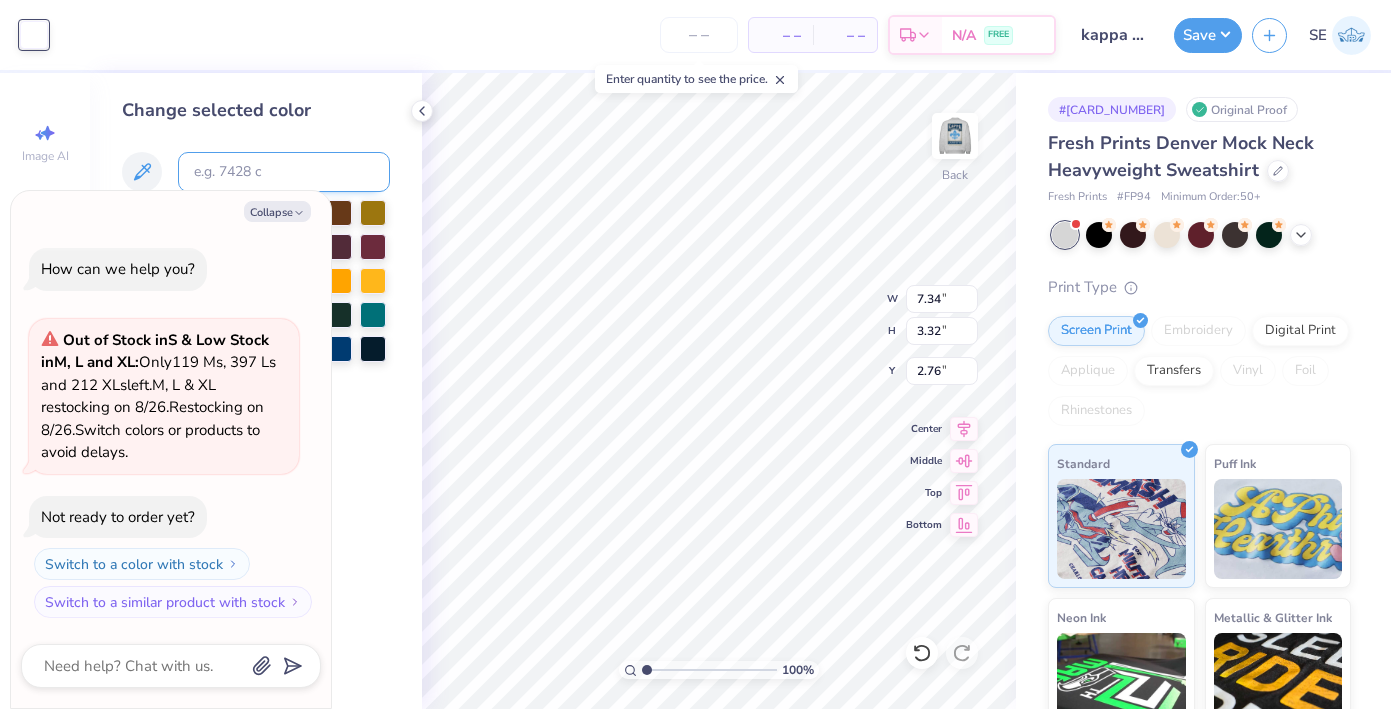 drag, startPoint x: 284, startPoint y: 210, endPoint x: 284, endPoint y: 186, distance: 24 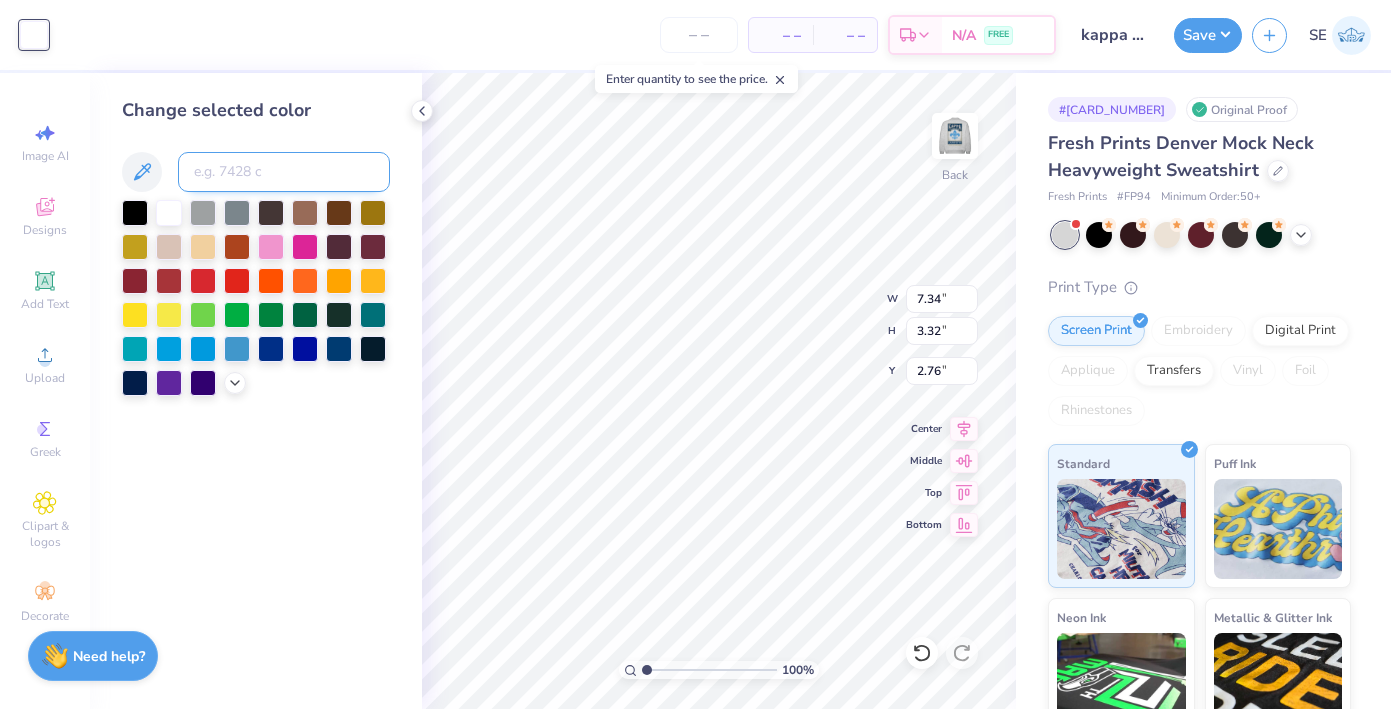 click at bounding box center [284, 172] 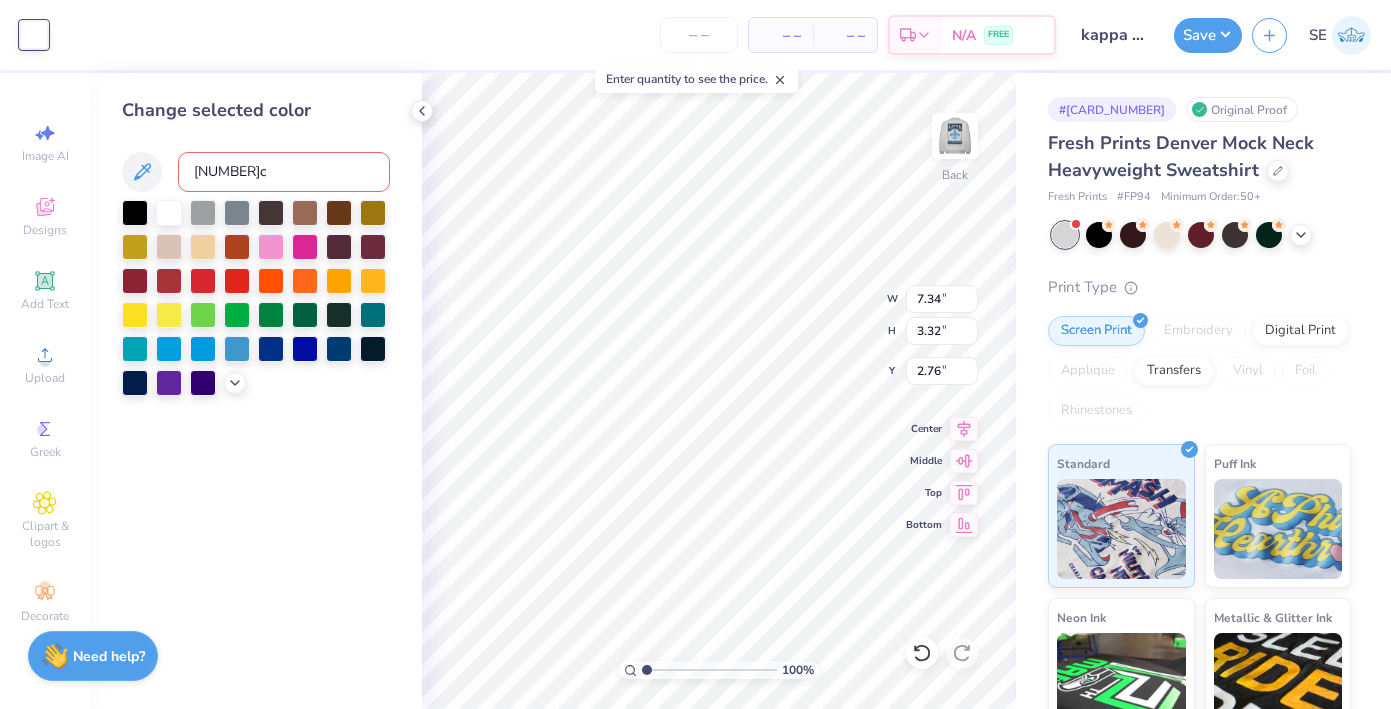 type on "4395c" 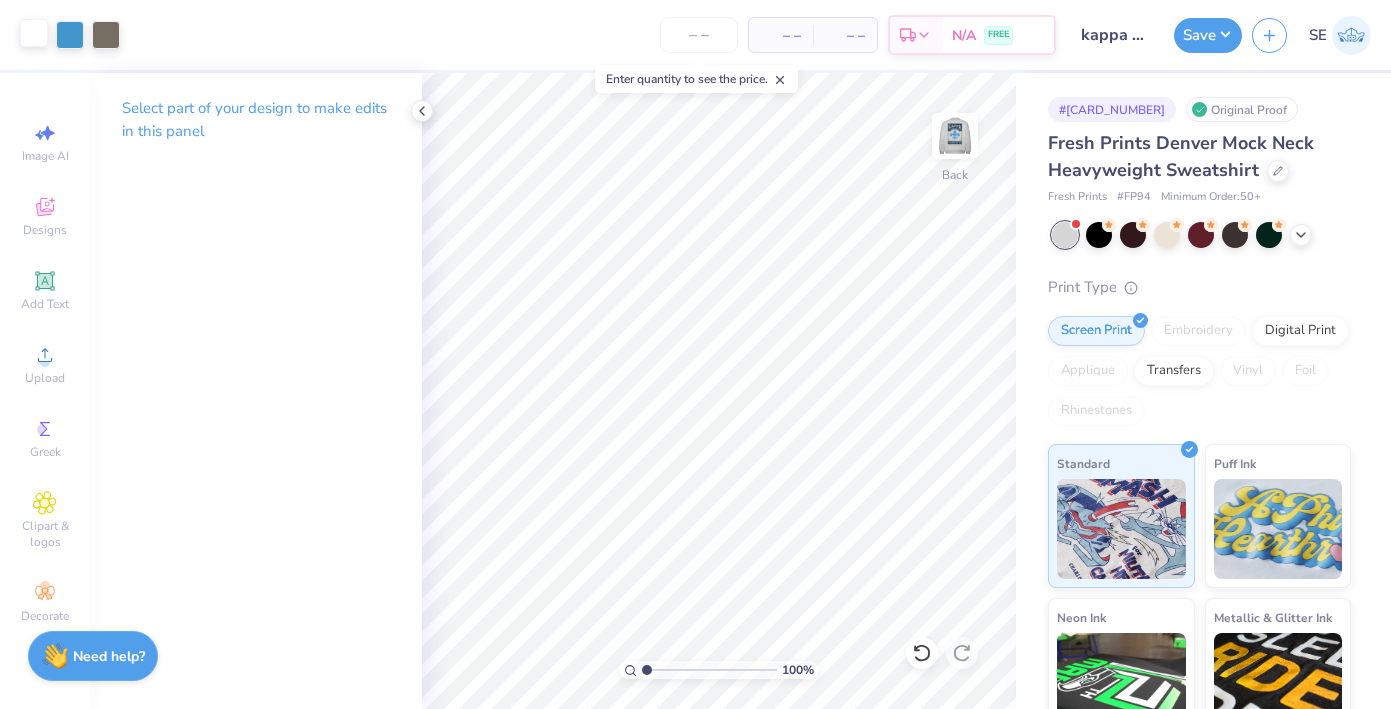 click at bounding box center [34, 33] 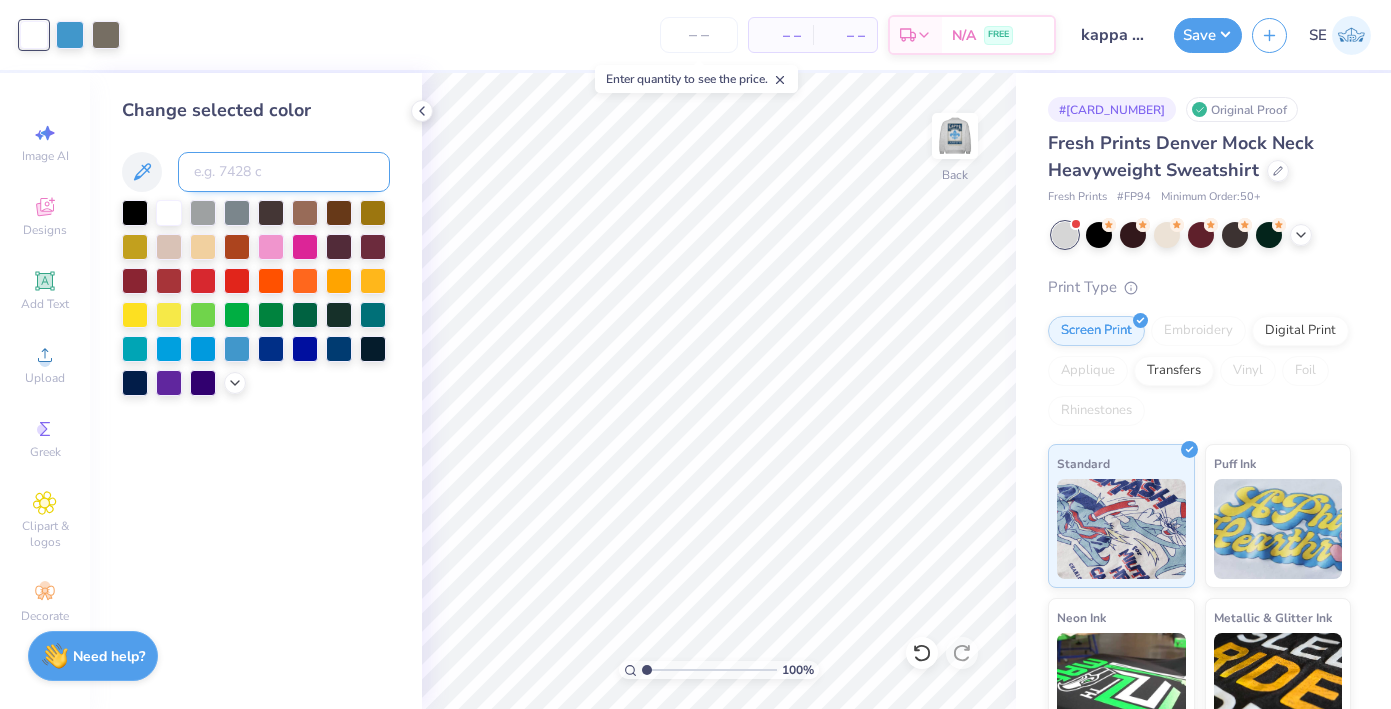 click at bounding box center [284, 172] 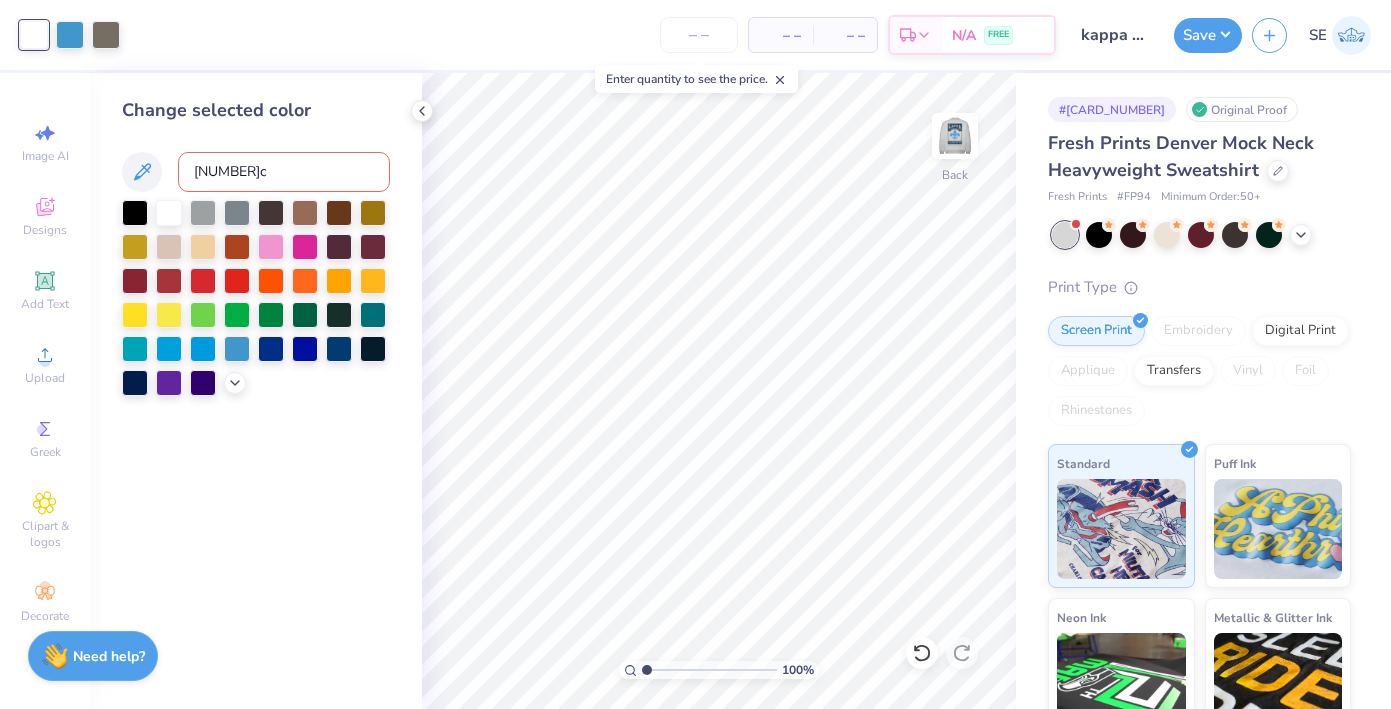 type on "4395c" 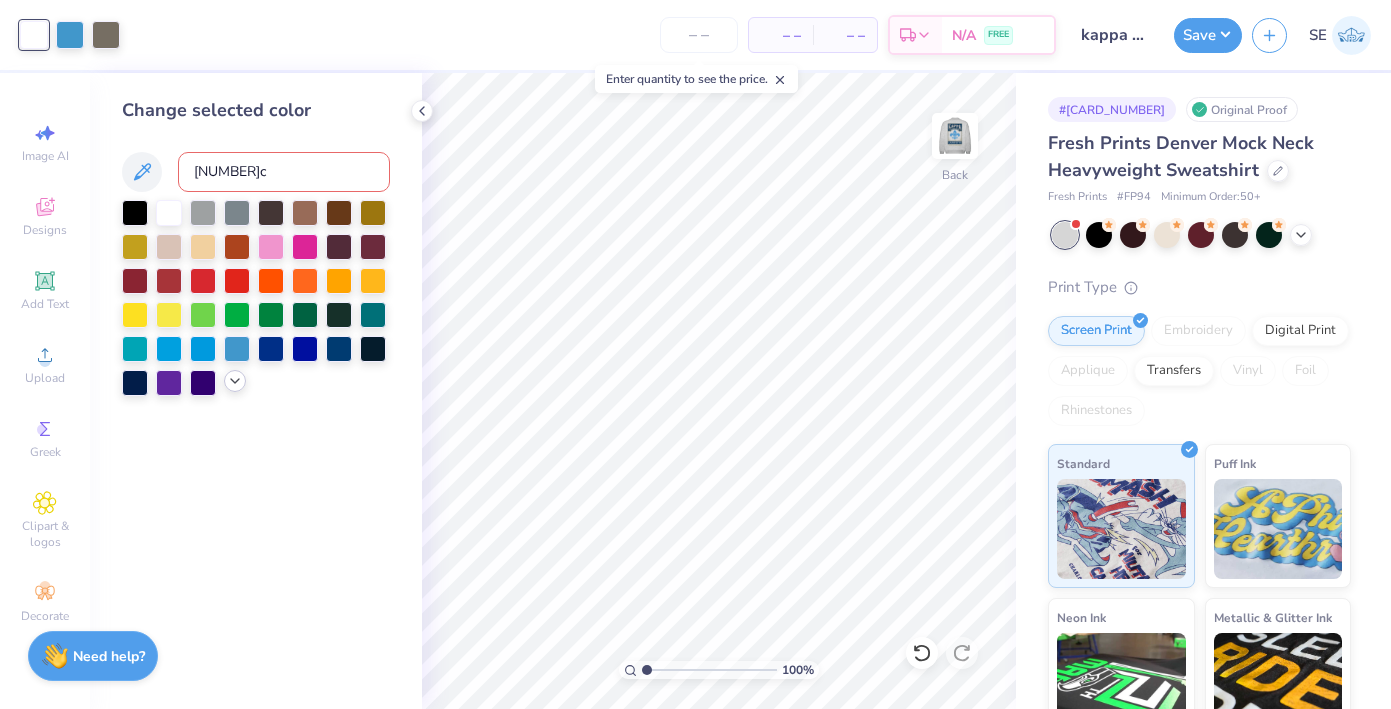 click 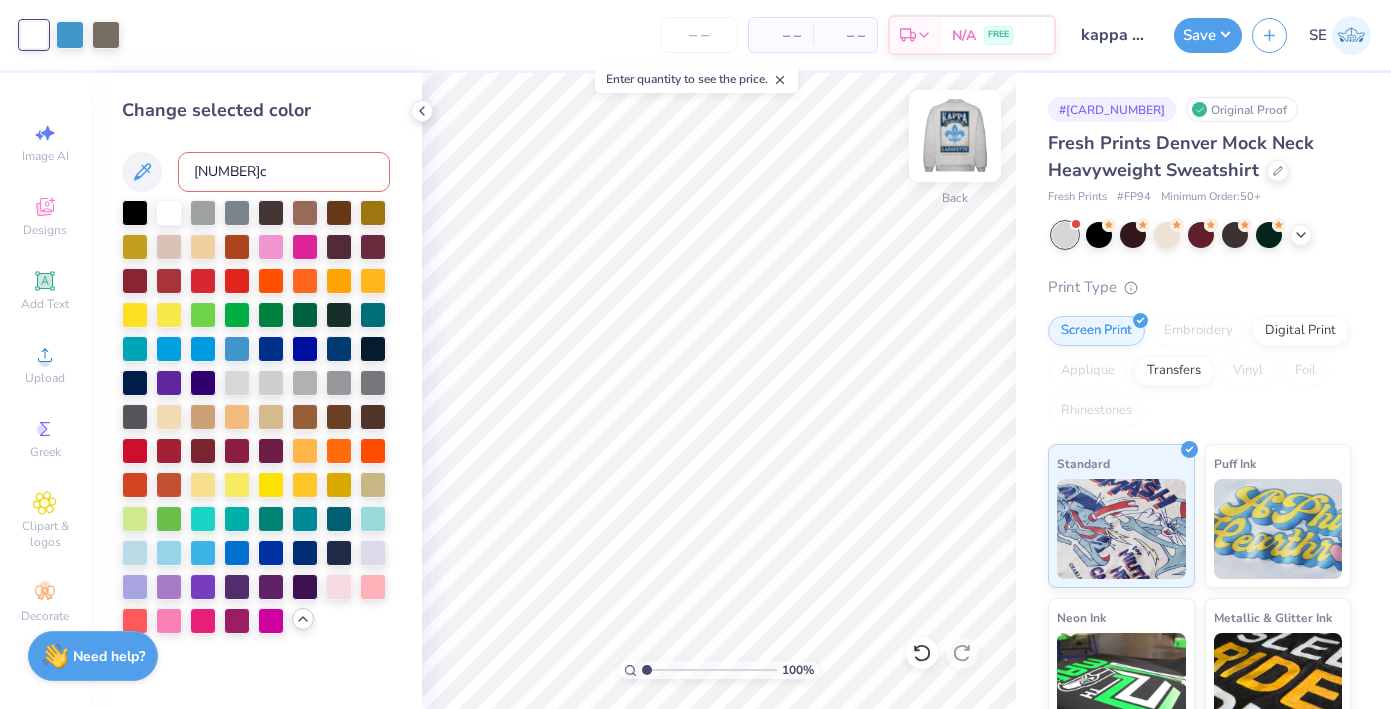 click at bounding box center [955, 136] 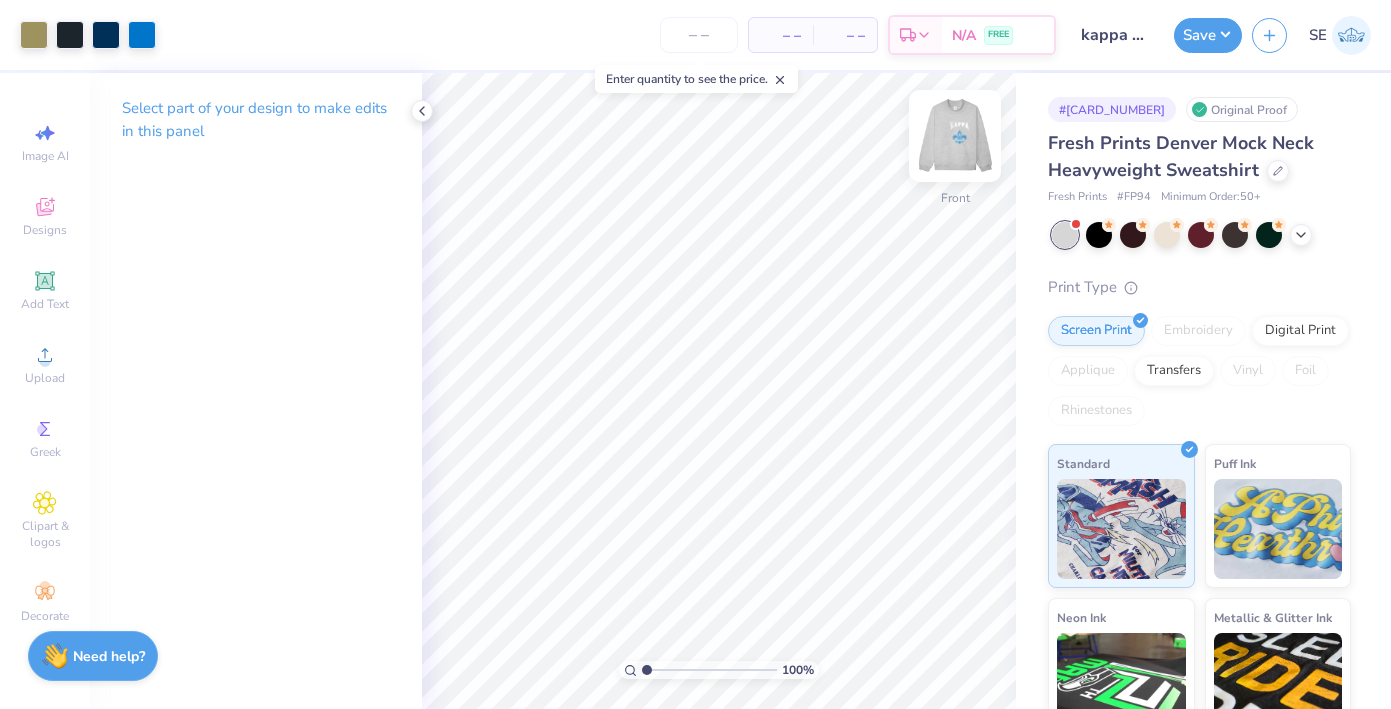 click at bounding box center (955, 136) 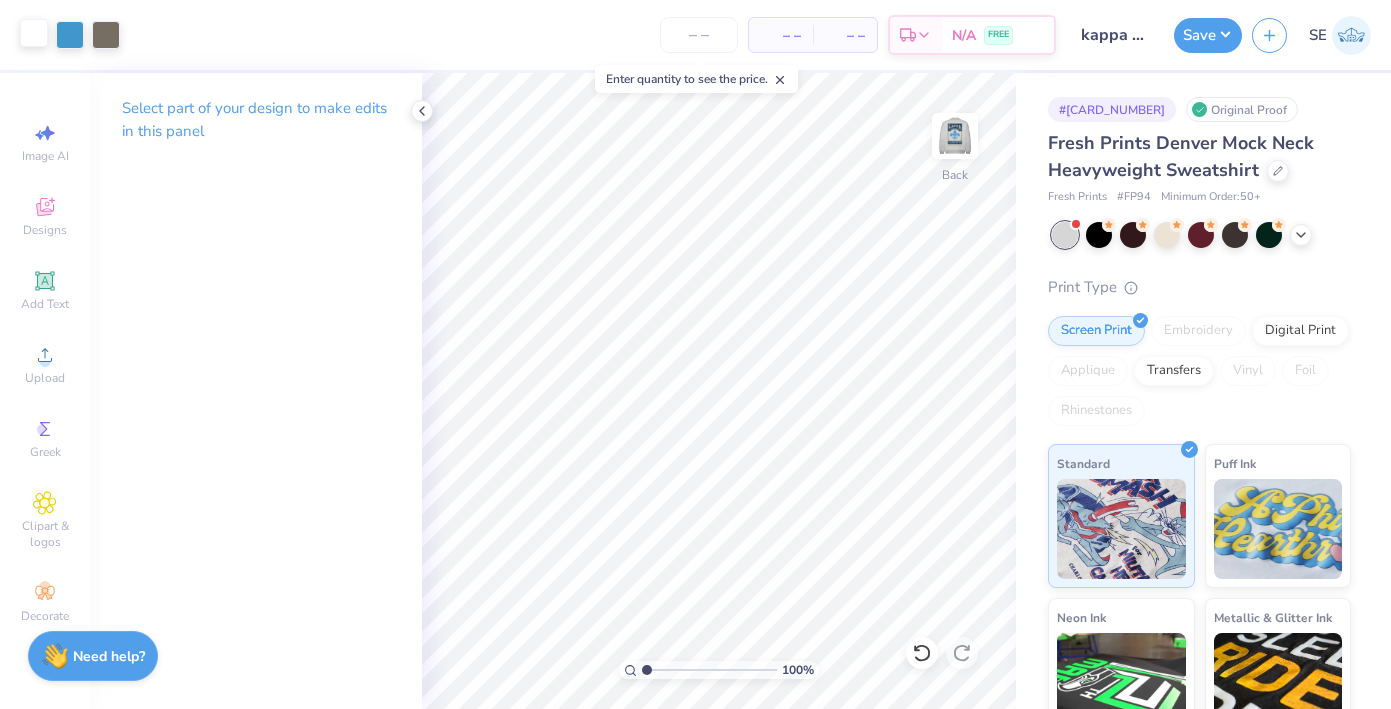 click at bounding box center (34, 33) 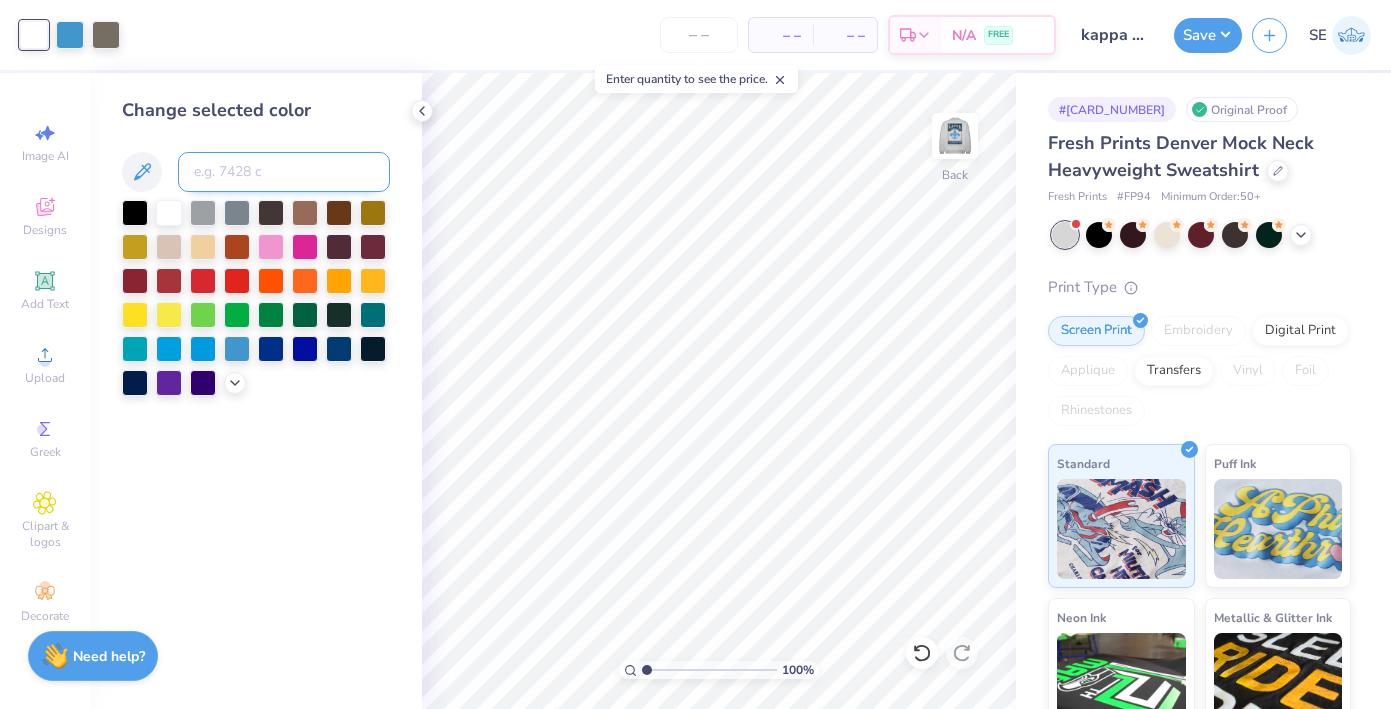 click at bounding box center (284, 172) 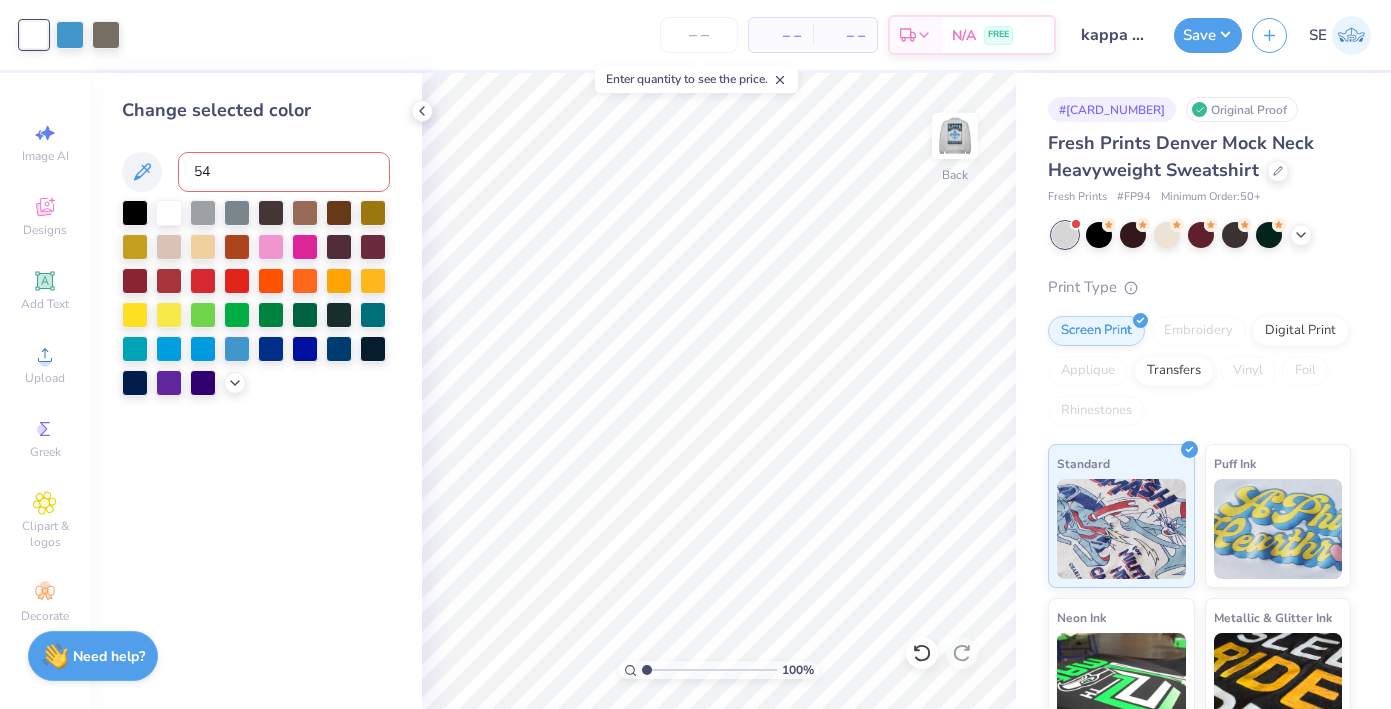 type on "540" 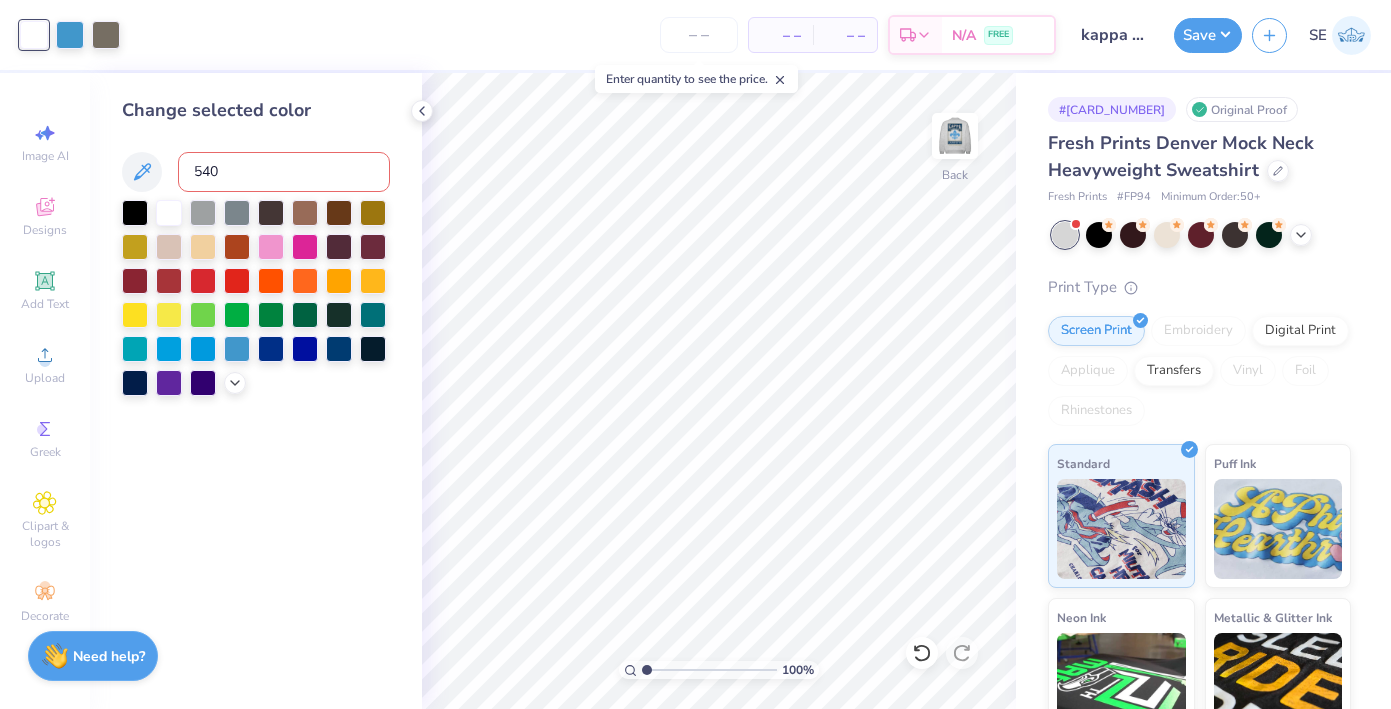 type 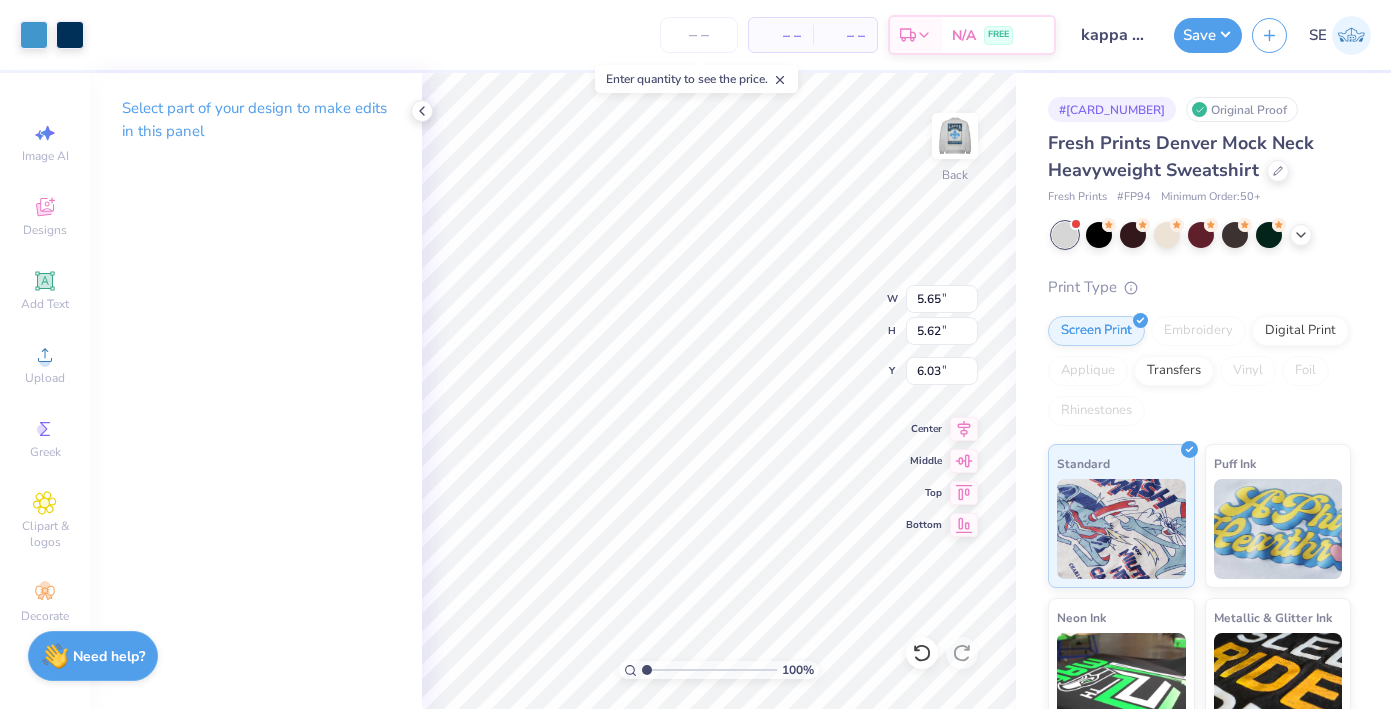 type on "4.89" 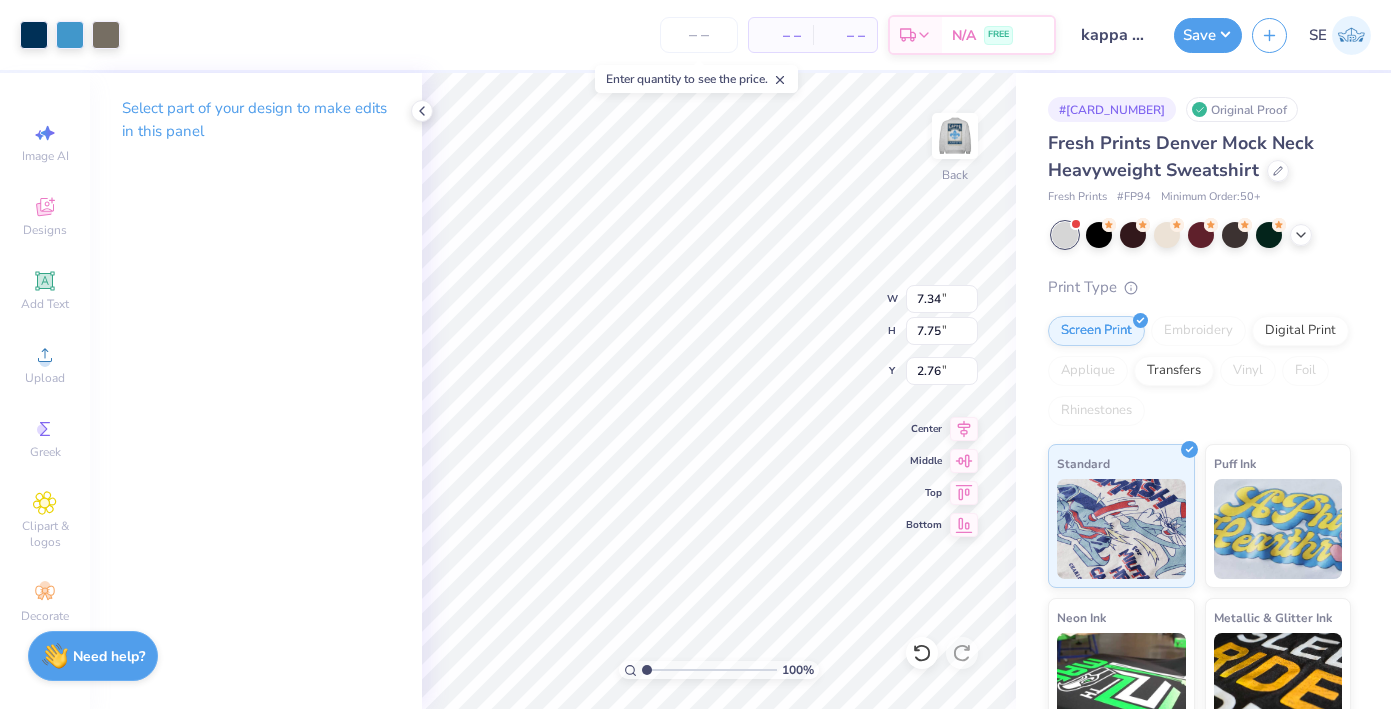 type on "4.02" 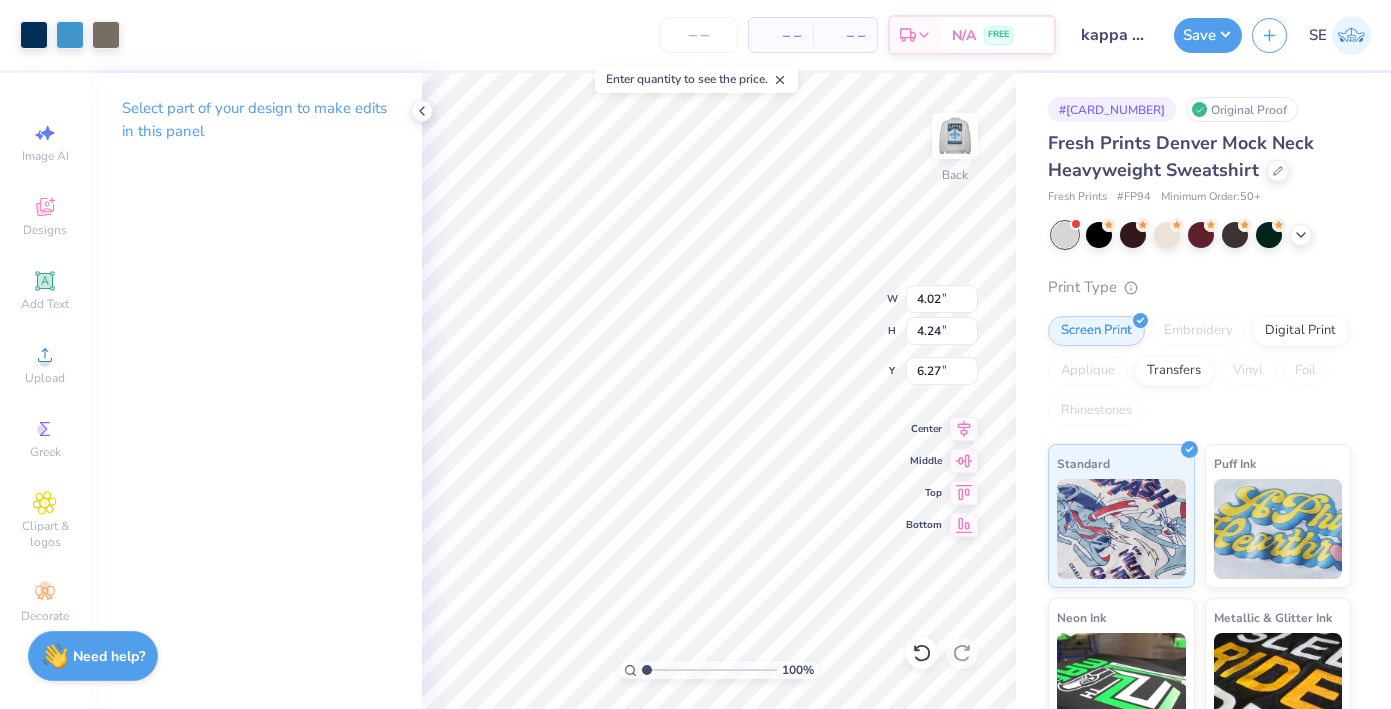 type on "3.00" 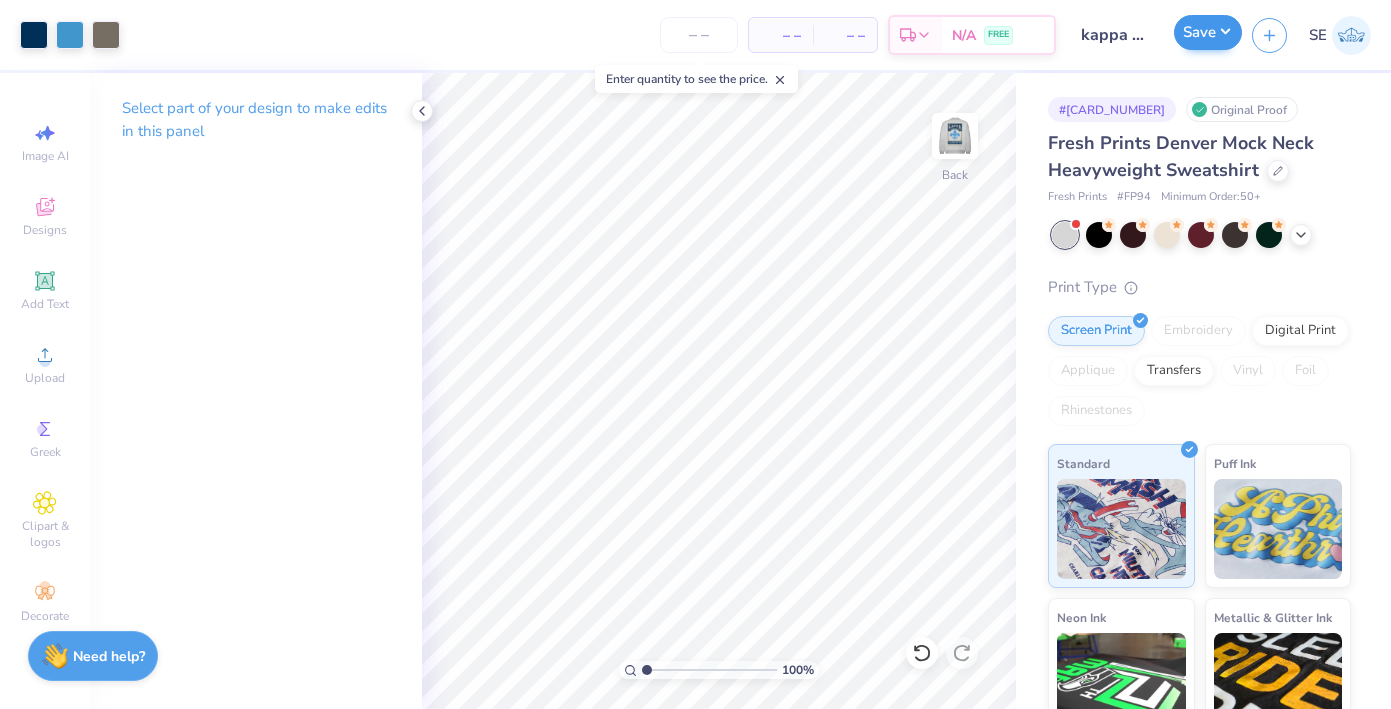 click on "Save" at bounding box center (1208, 32) 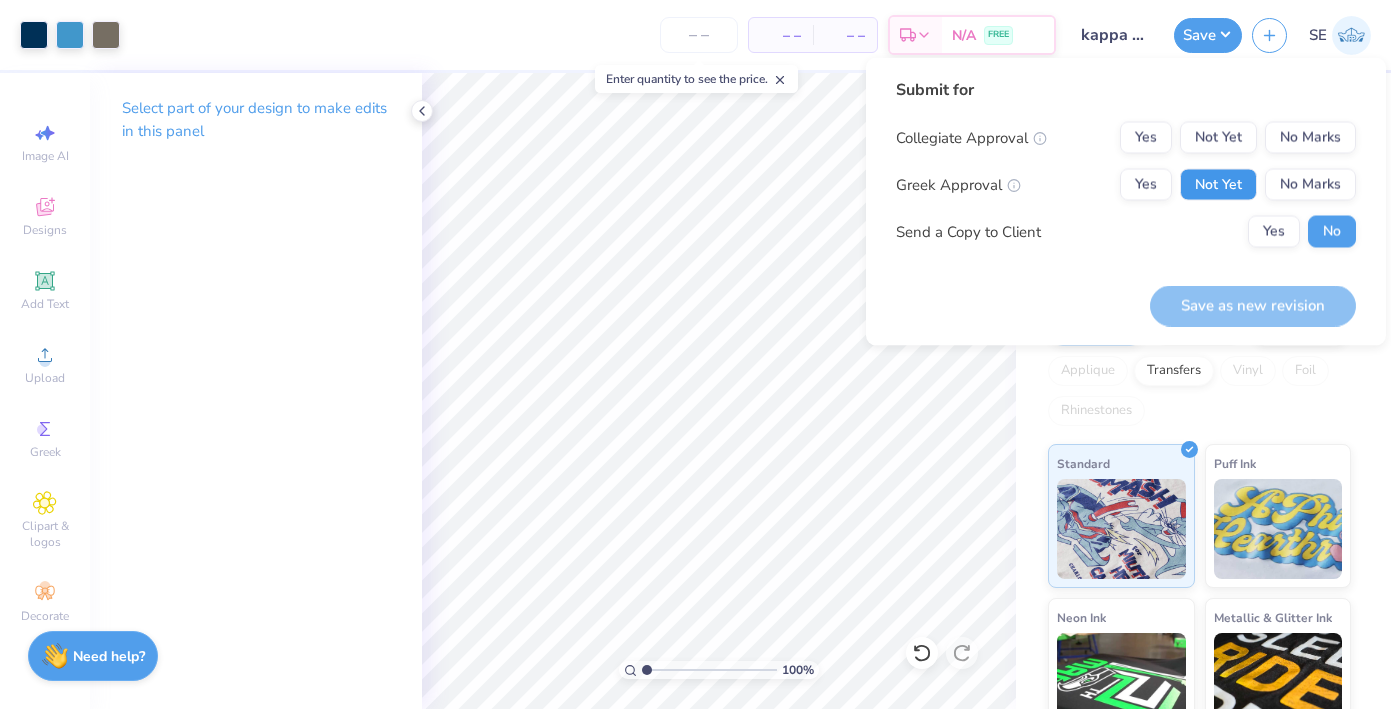 click on "Not Yet" at bounding box center [1218, 185] 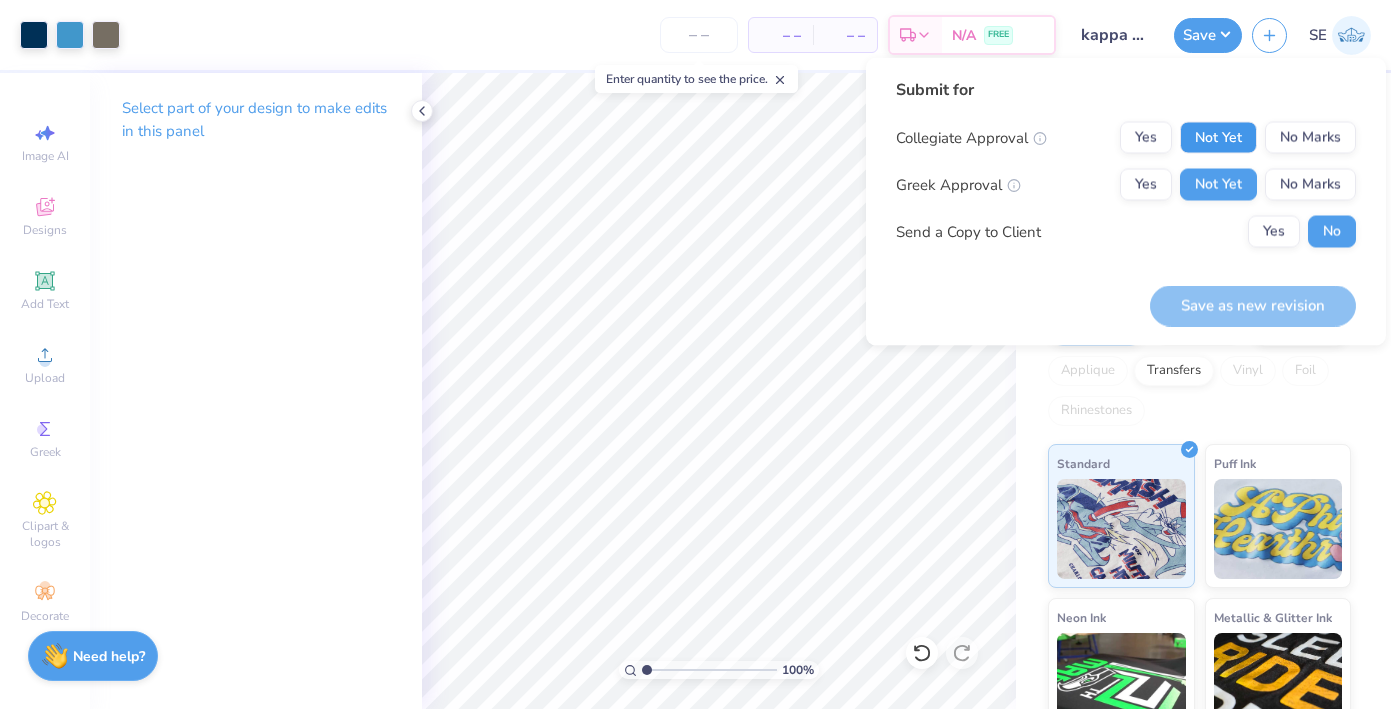 click on "Not Yet" at bounding box center [1218, 138] 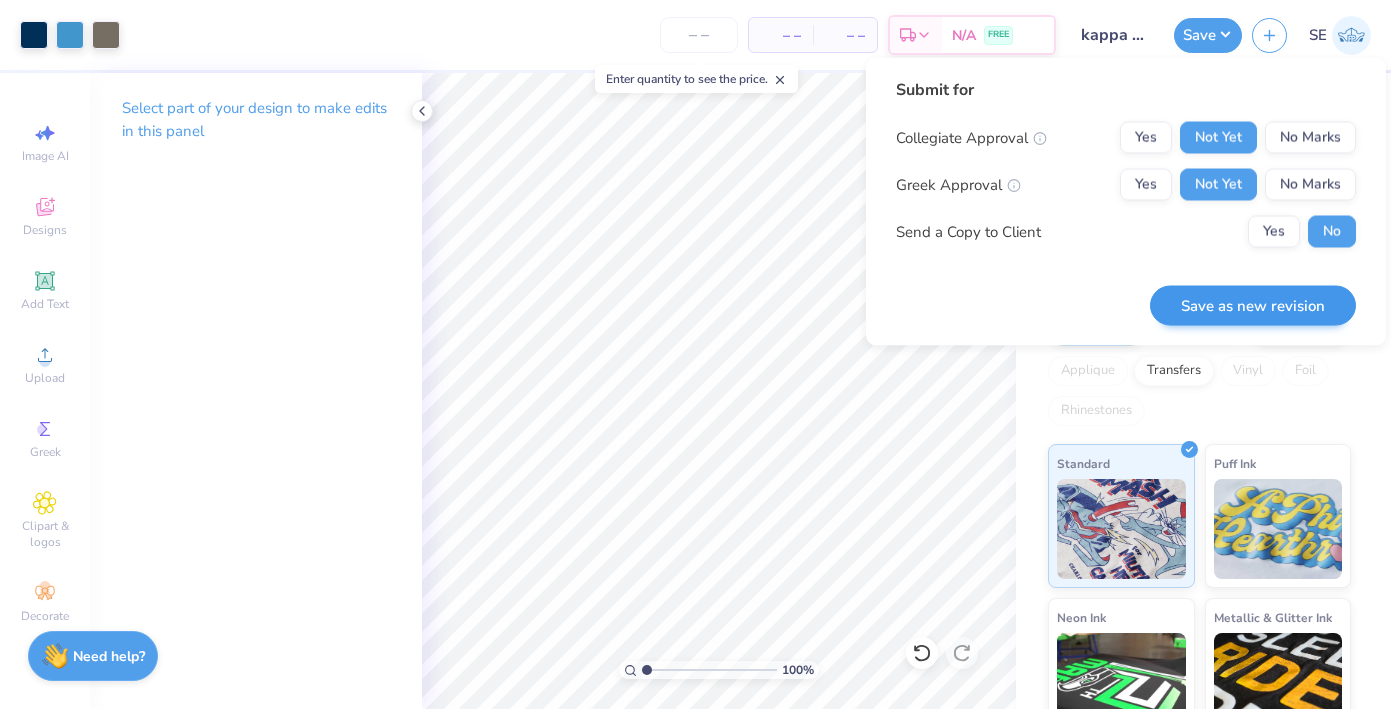click on "Save as new revision" at bounding box center (1253, 305) 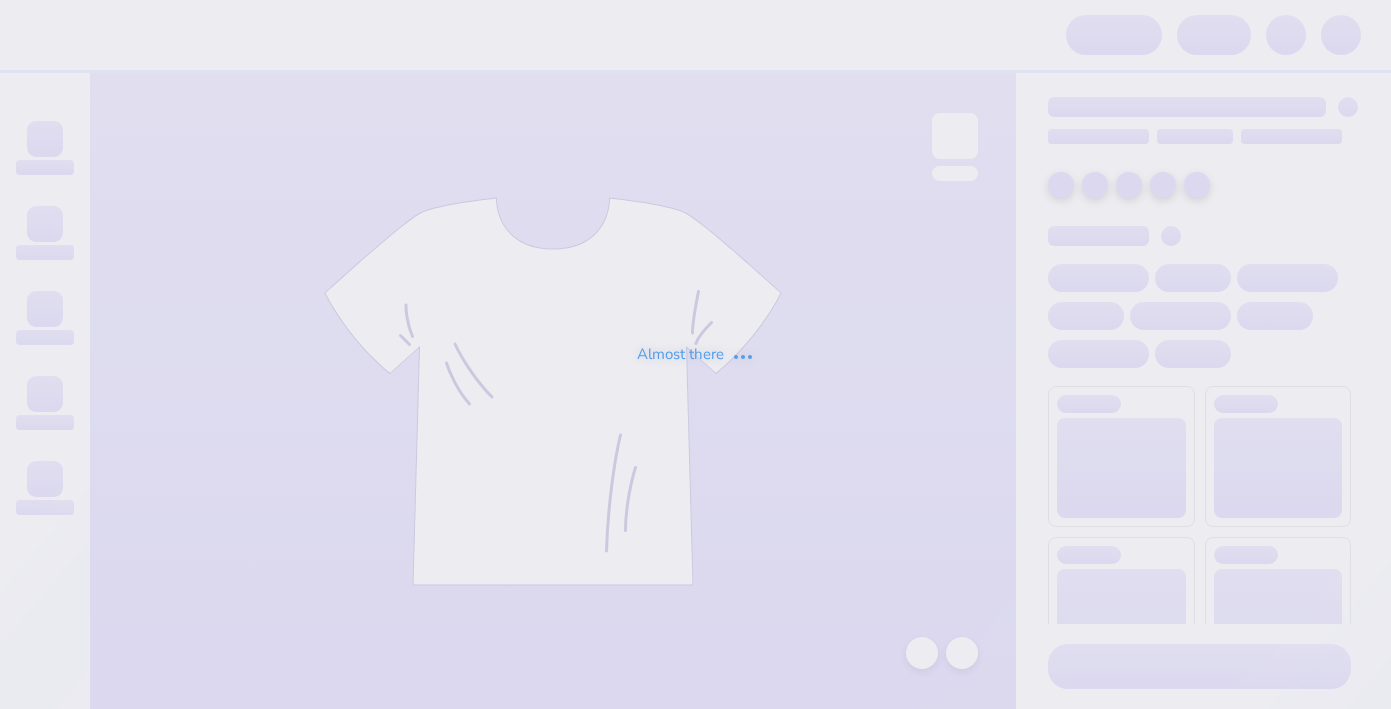 scroll, scrollTop: 0, scrollLeft: 0, axis: both 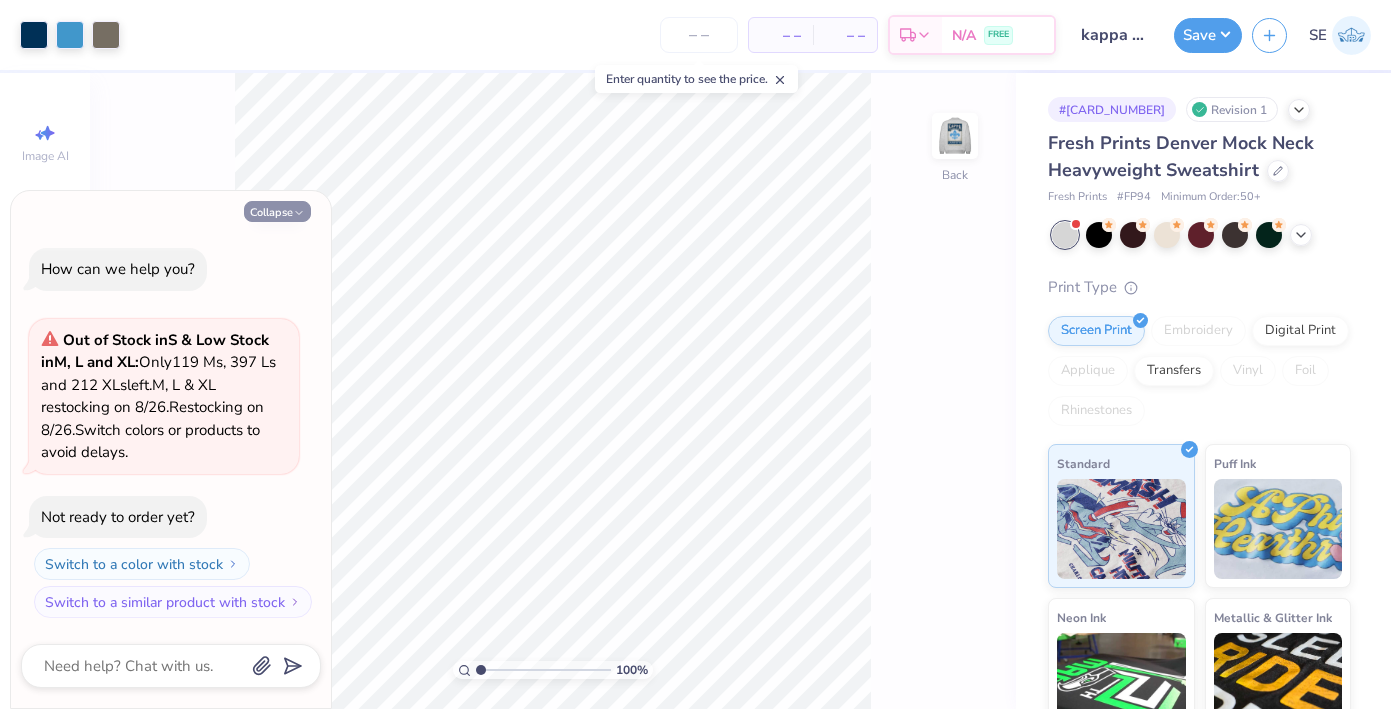 click 